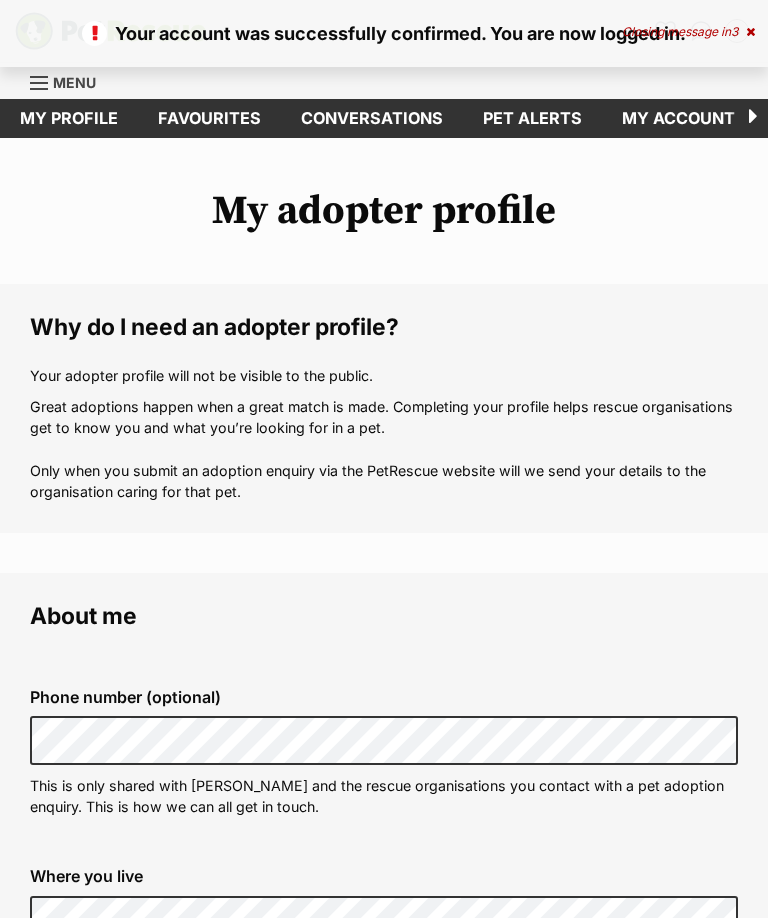 scroll, scrollTop: 0, scrollLeft: 0, axis: both 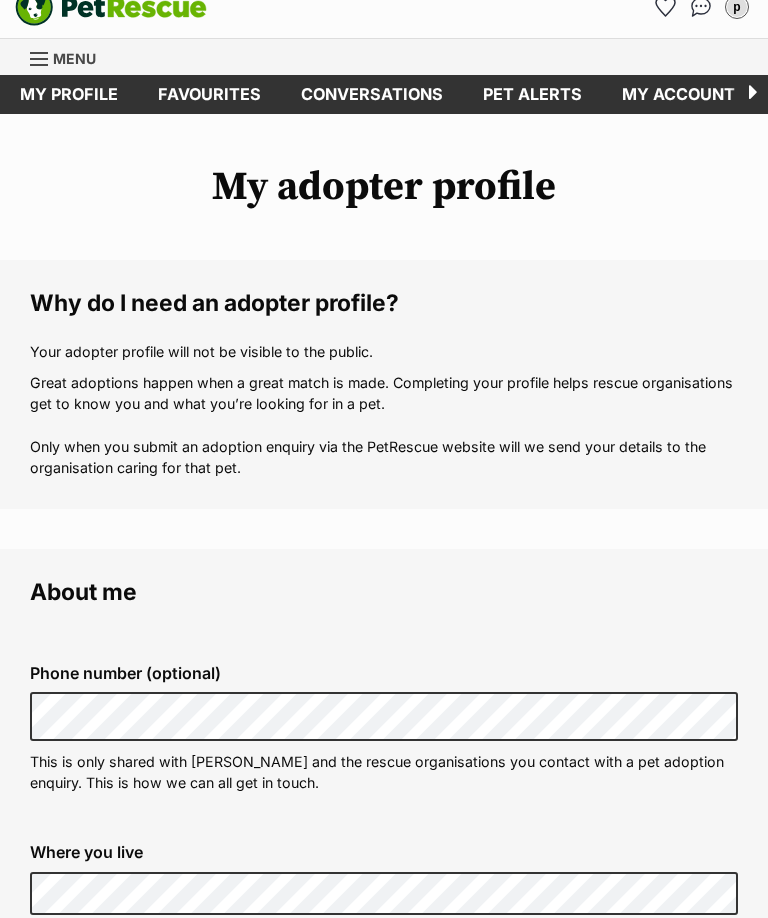 click on "About me
Phone number (optional)
This is only shared with [PERSON_NAME] and the rescue organisations you contact with a pet adoption enquiry. This is how we can all get in touch.
Where you live
Address line 1 (optional)
Address line 2 (optional)
Suburb (optional)
State
Postcode
Enter your postcode, or start typing the suburb and select the relevant location.
Profile photo (optional)
When you’re making new connections, it’s nice to be able to put a face to a name. Help rescue groups get to know you. If your pets photobomb, all the better!
Upload image
Remove profile image (optional)
Additional photos (optional)
Add any photos you’d like to share eg. your backyard, your fencing, your family.
Upload image
0 of 9 photos uploaded" at bounding box center [384, 977] 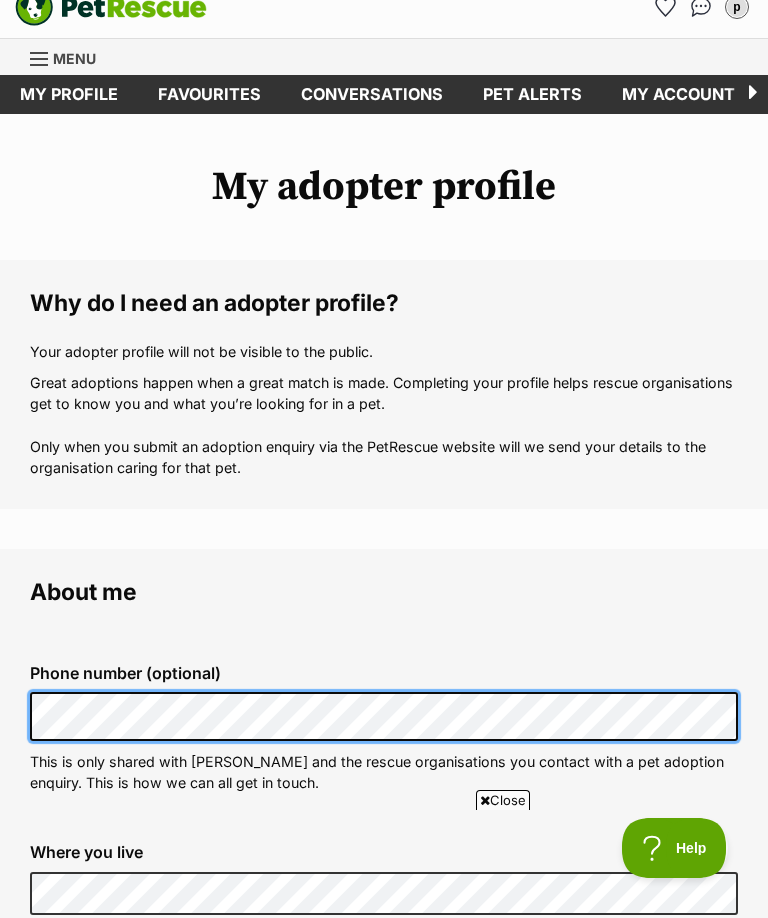 scroll, scrollTop: 85, scrollLeft: 0, axis: vertical 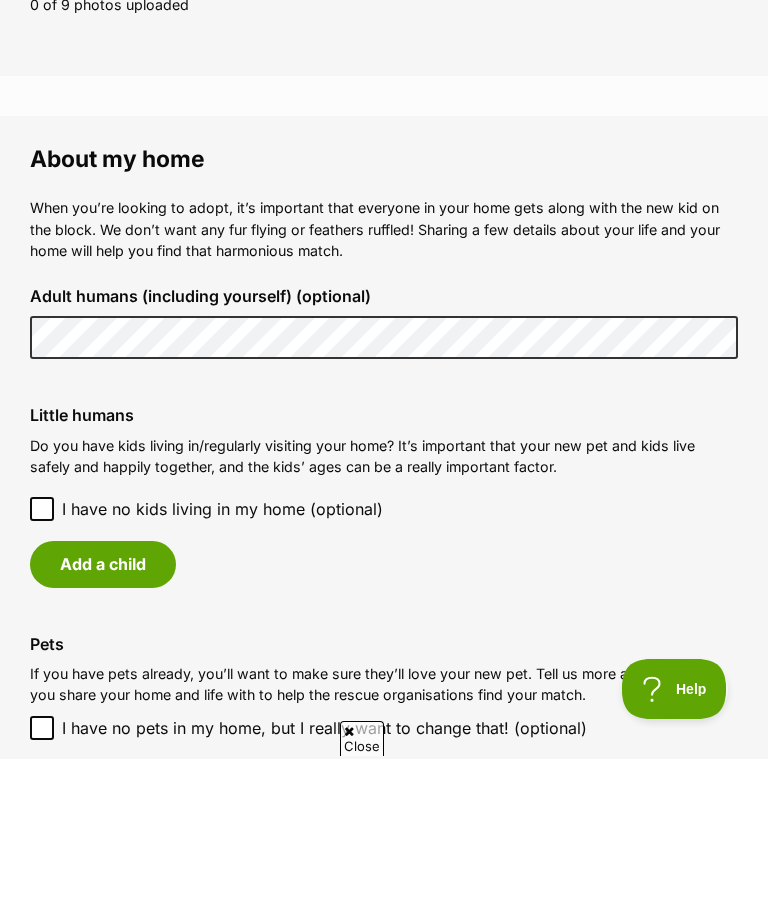 click on "Add a child" at bounding box center (384, 723) 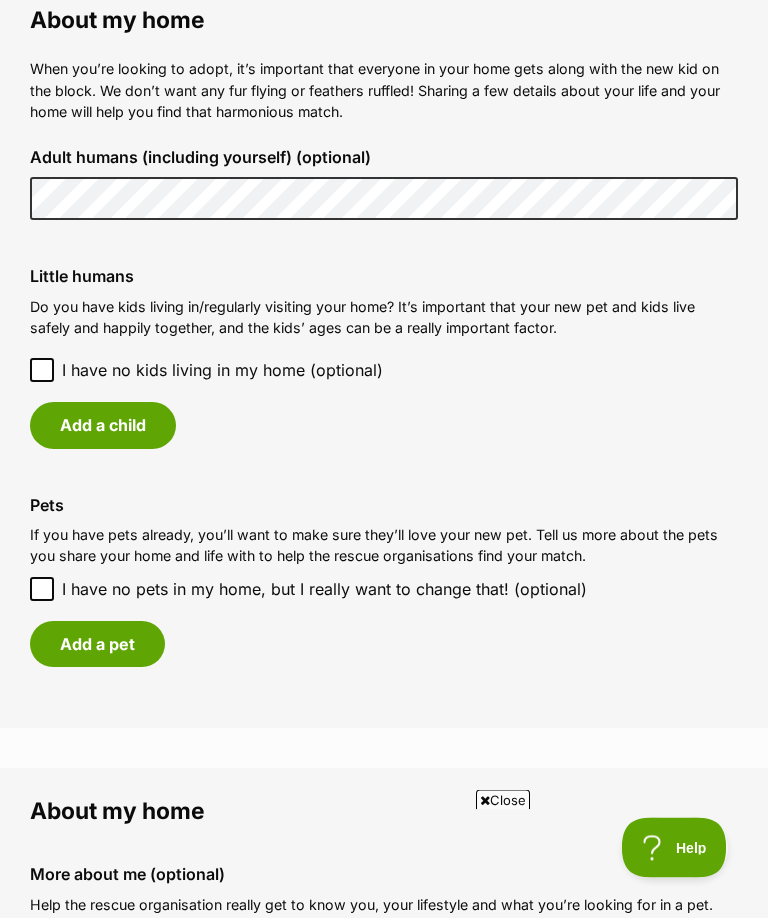 scroll, scrollTop: 1495, scrollLeft: 0, axis: vertical 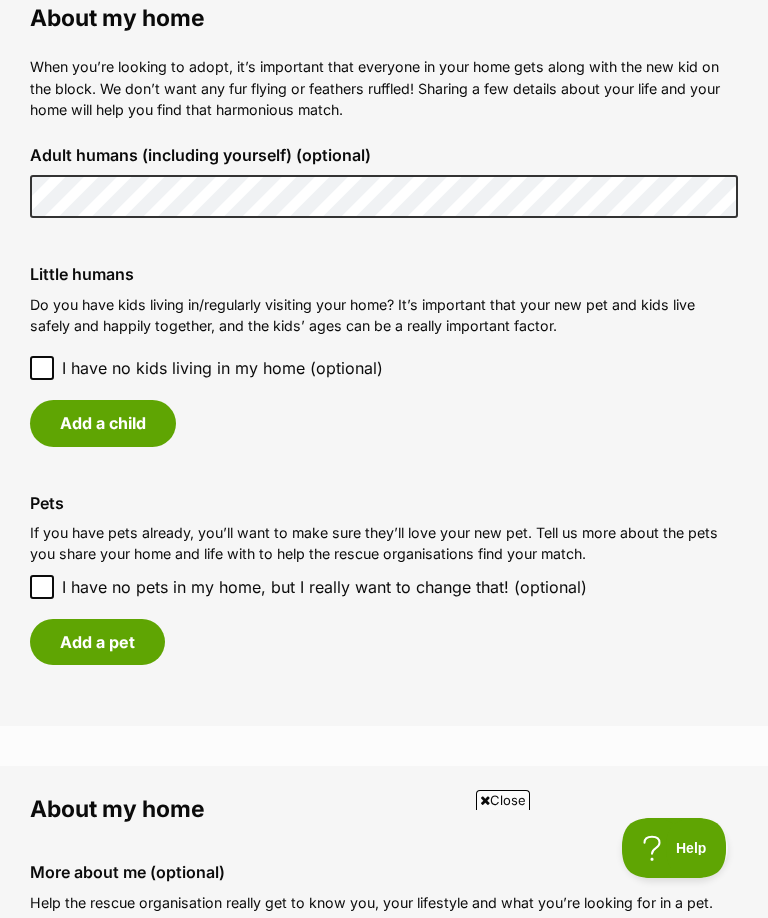 click on "Add a child" at bounding box center [103, 423] 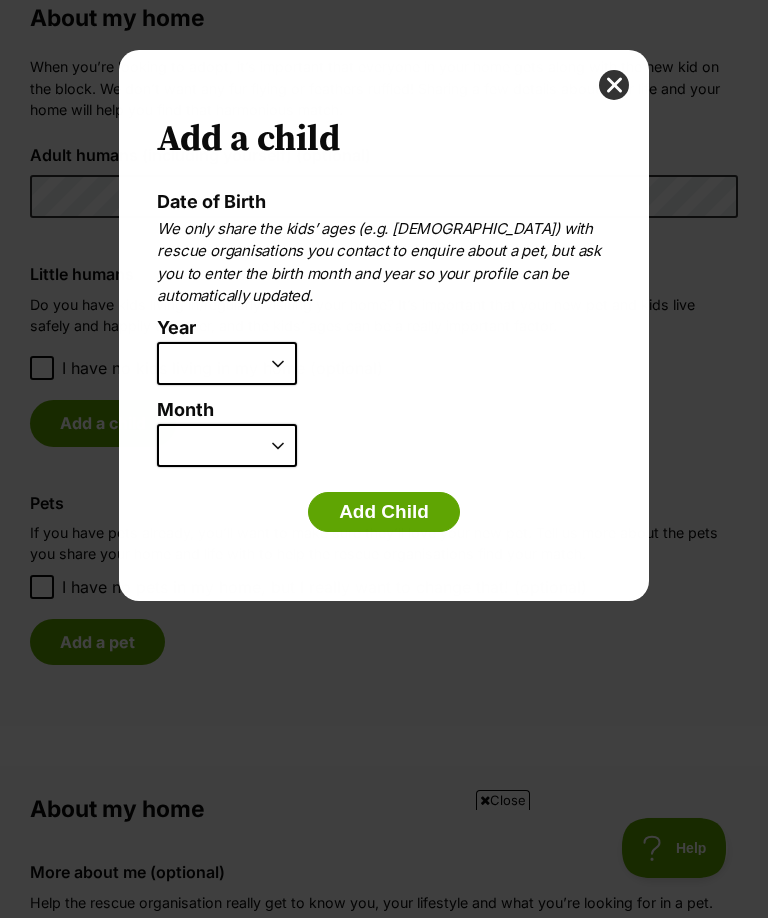 scroll, scrollTop: 0, scrollLeft: 0, axis: both 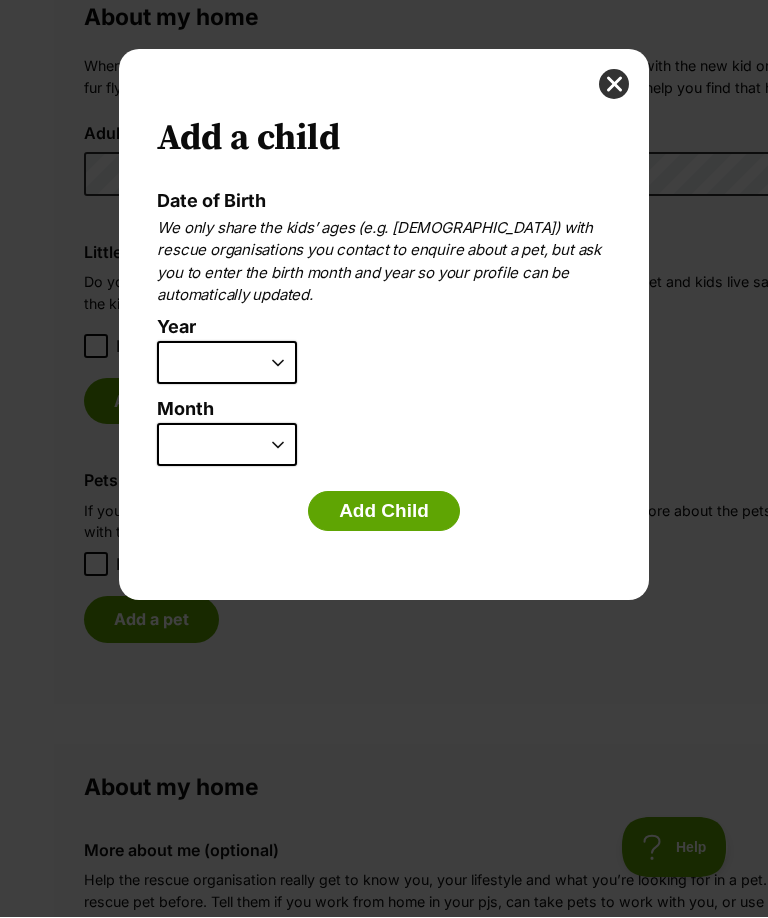 click on "2025
2024
2023
2022
2021
2020
2019
2018
2017
2016
2015
2014
2013
2012
2011
2010
2009
2008
2007" at bounding box center (227, 364) 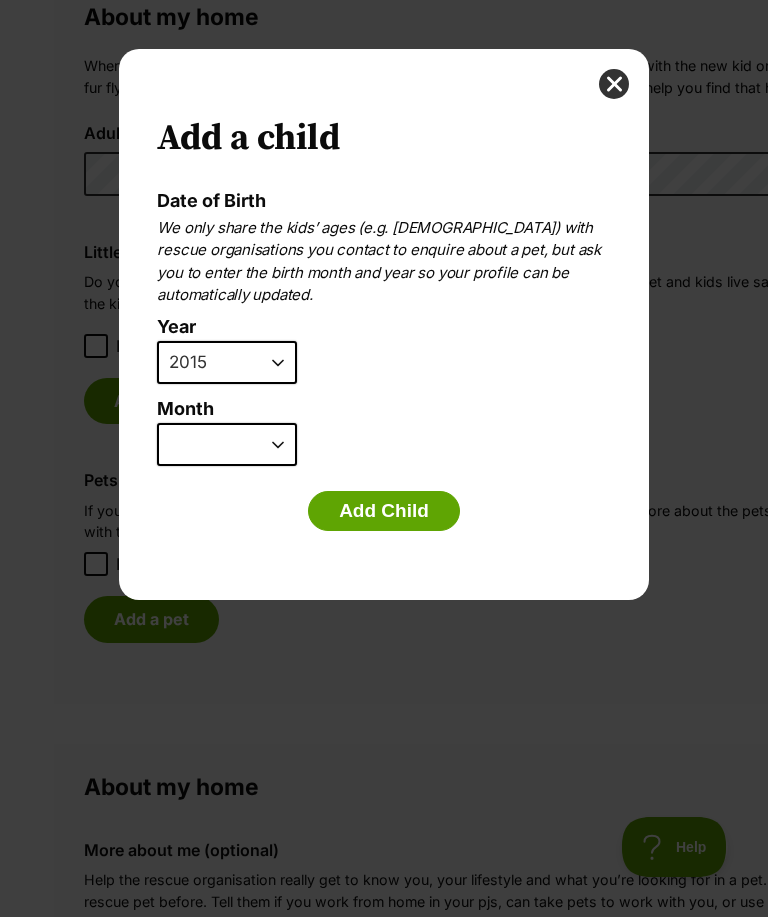 click on "January
February
March
April
May
June
July
August
September
October
November
December" at bounding box center [227, 446] 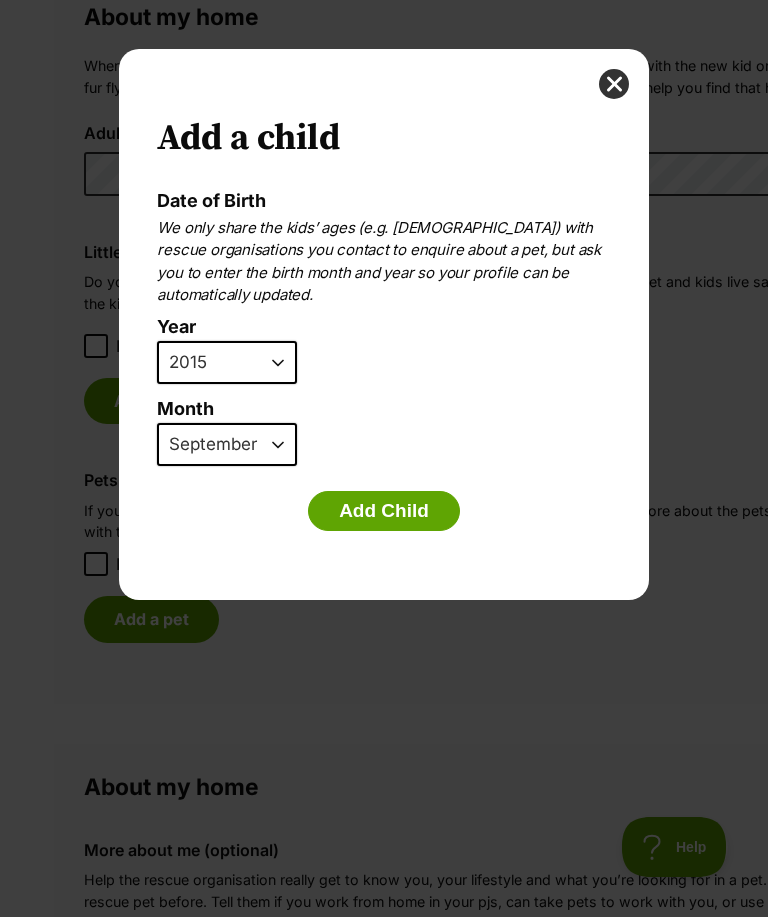 click on "Add Child" at bounding box center [384, 512] 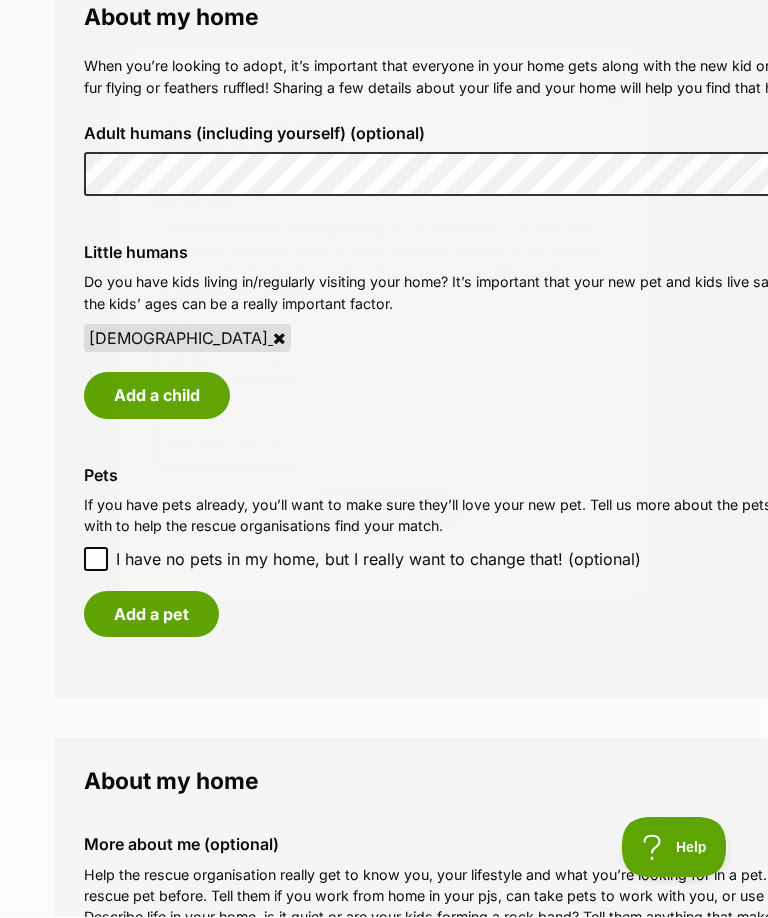 scroll, scrollTop: 1495, scrollLeft: 0, axis: vertical 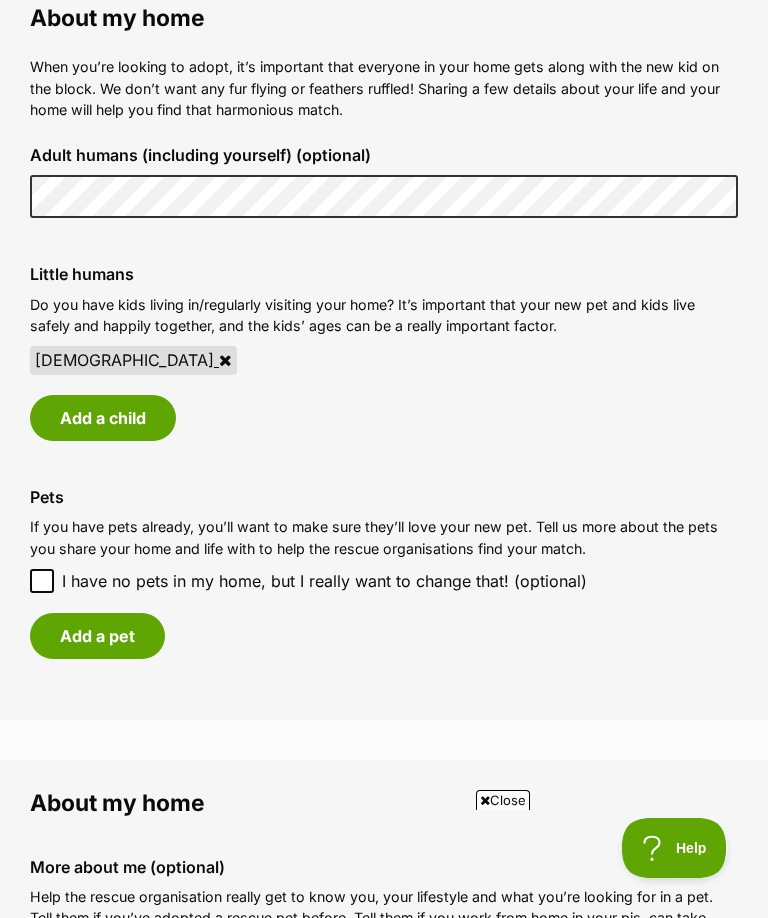 click on "Add a child" at bounding box center (103, 418) 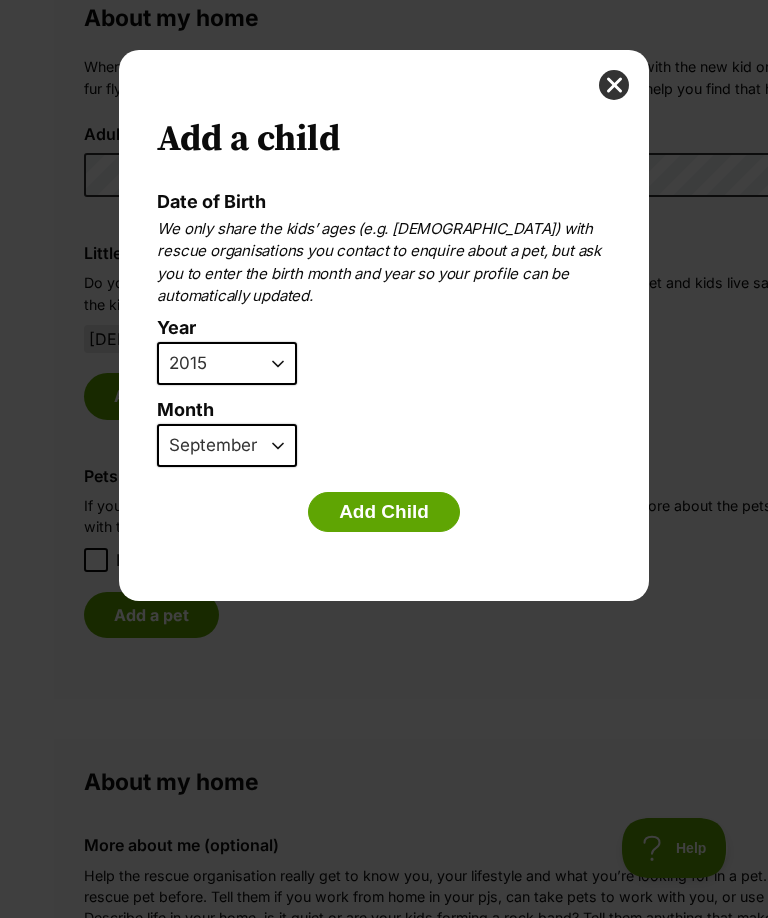scroll, scrollTop: 0, scrollLeft: 0, axis: both 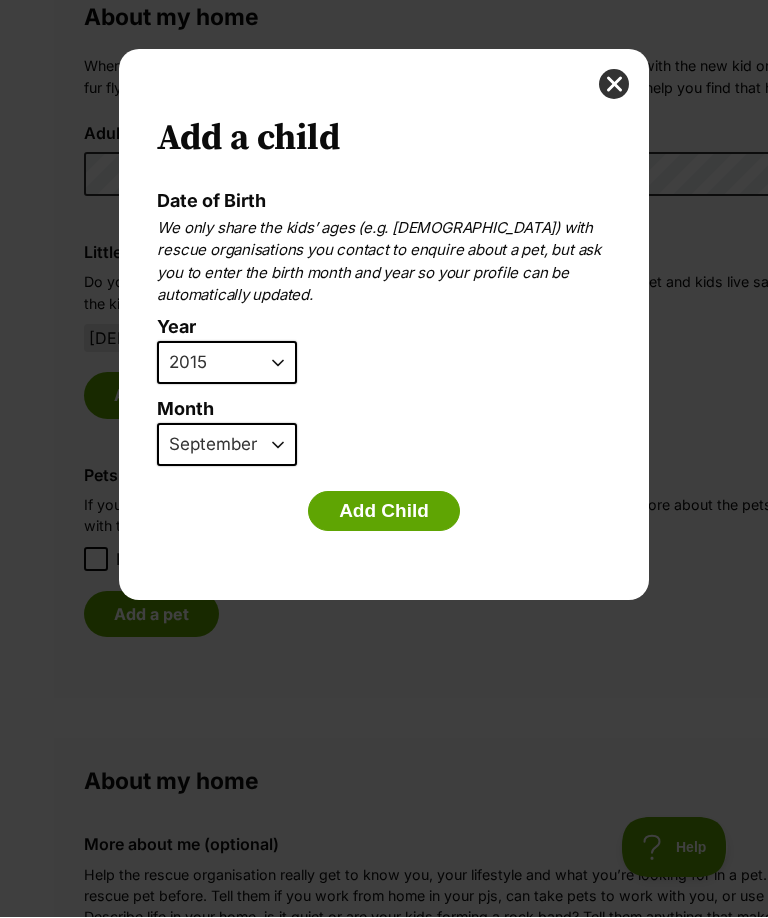 click on "2025
2024
2023
2022
2021
2020
2019
2018
2017
2016
2015
2014
2013
2012
2011
2010
2009
2008
2007" at bounding box center (227, 364) 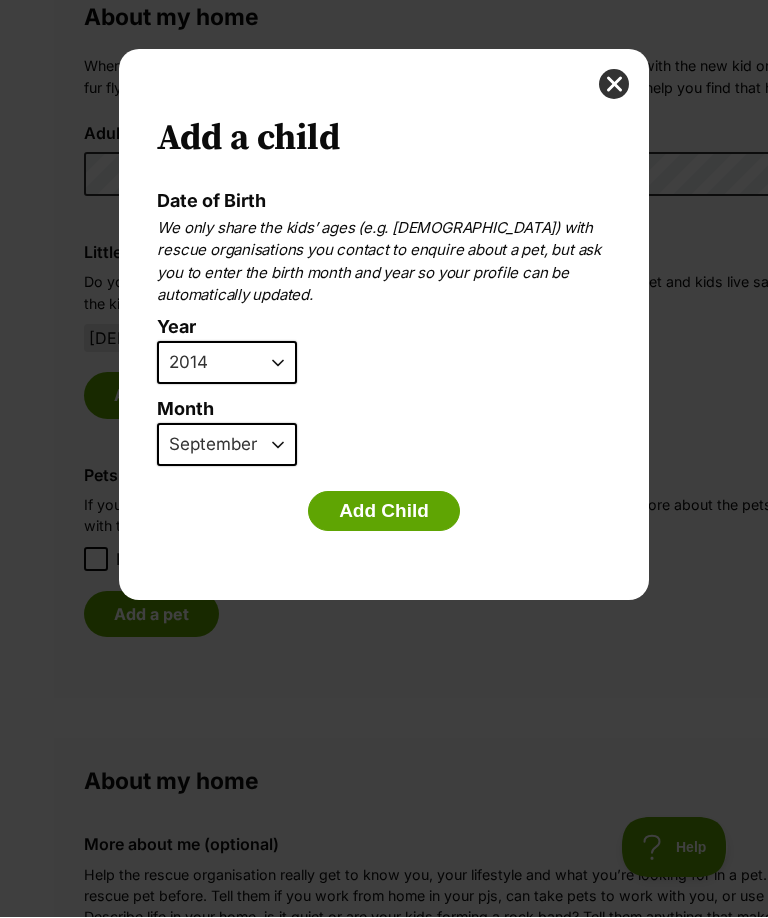 click on "January
February
March
April
May
June
July
August
September
October
November
December" at bounding box center (227, 446) 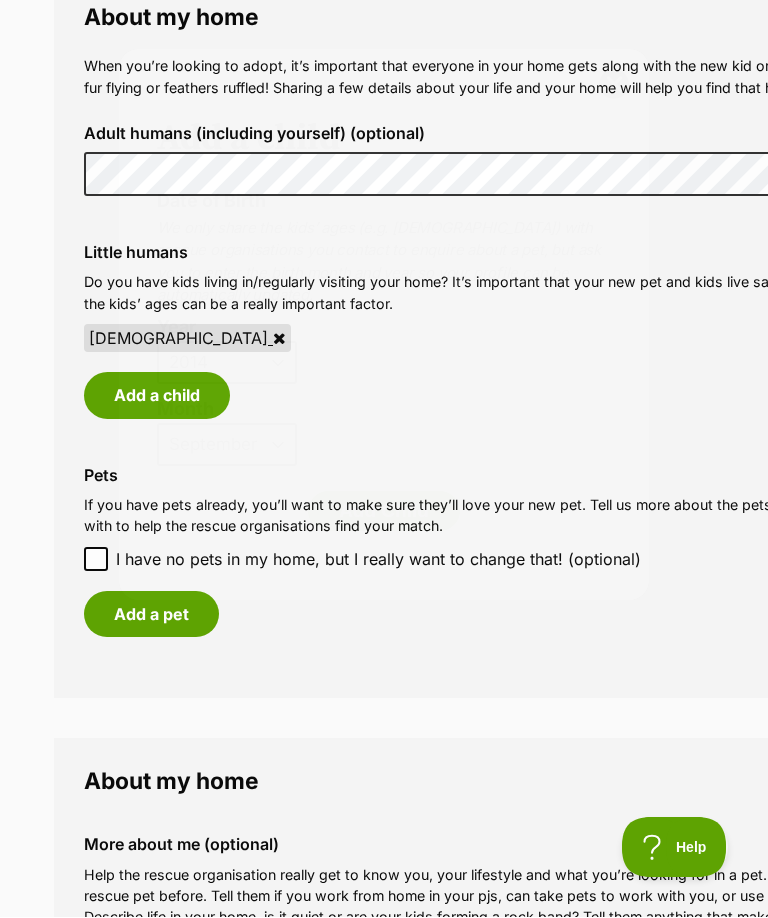 scroll, scrollTop: 1495, scrollLeft: 0, axis: vertical 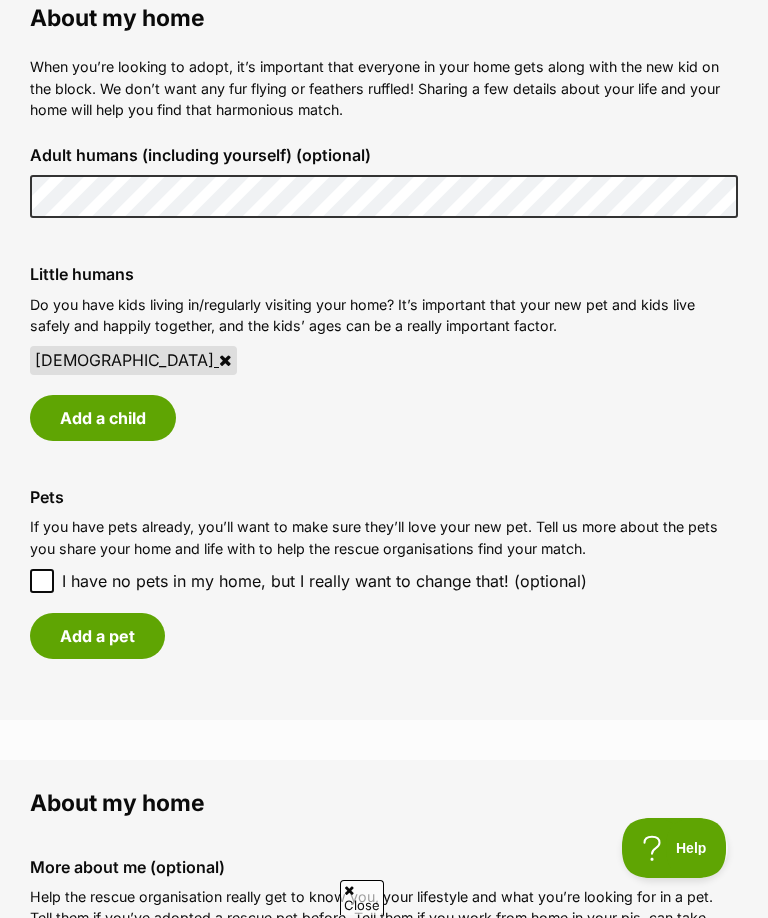 click on "Add a child" at bounding box center [103, 418] 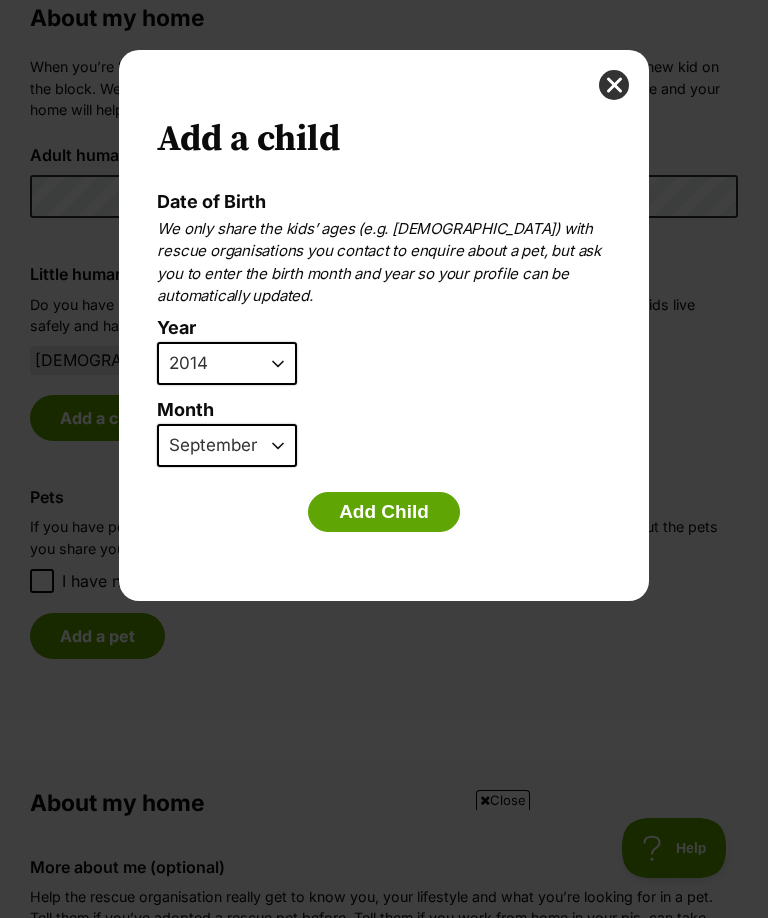 scroll, scrollTop: 0, scrollLeft: 0, axis: both 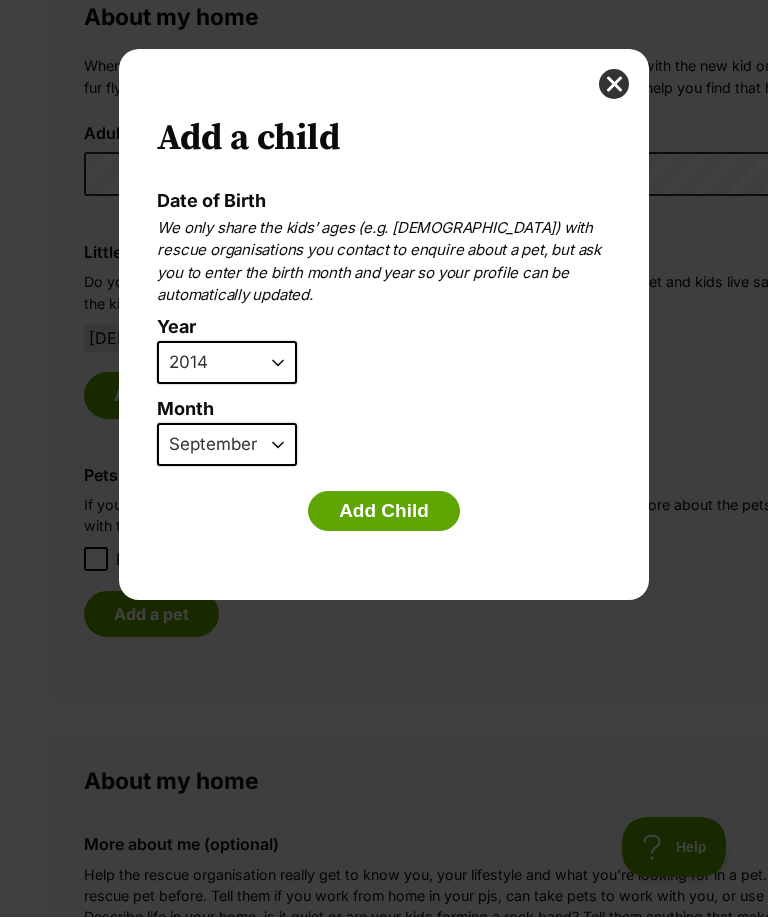 click on "January
February
March
April
May
June
July
August
September
October
November
December" at bounding box center [227, 446] 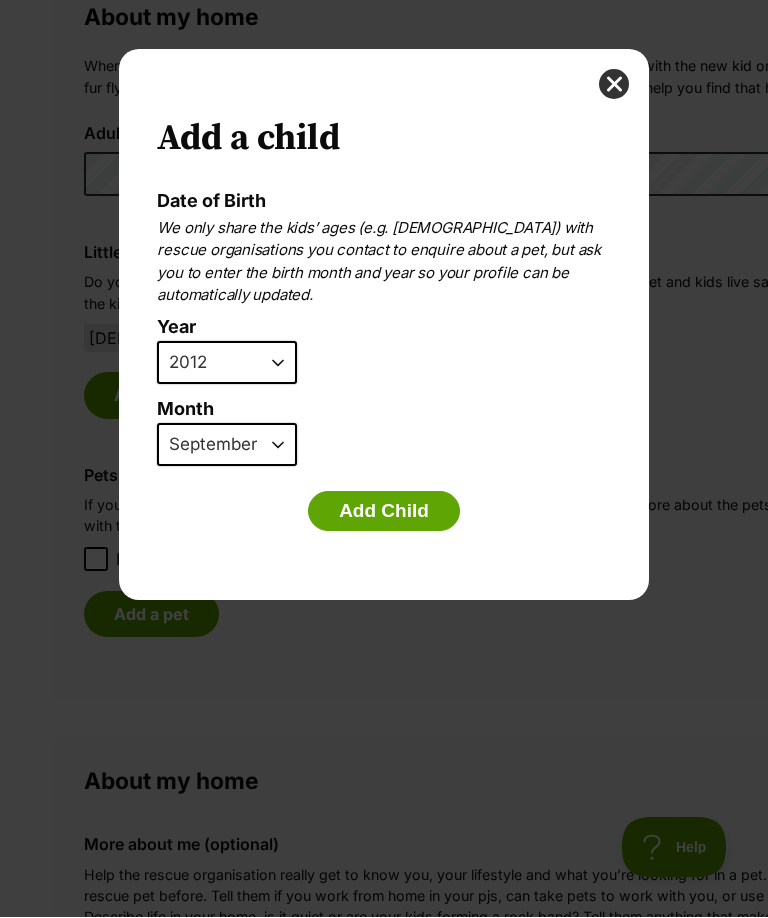 click on "January
February
March
April
May
June
July
August
September
October
November
December" at bounding box center [227, 446] 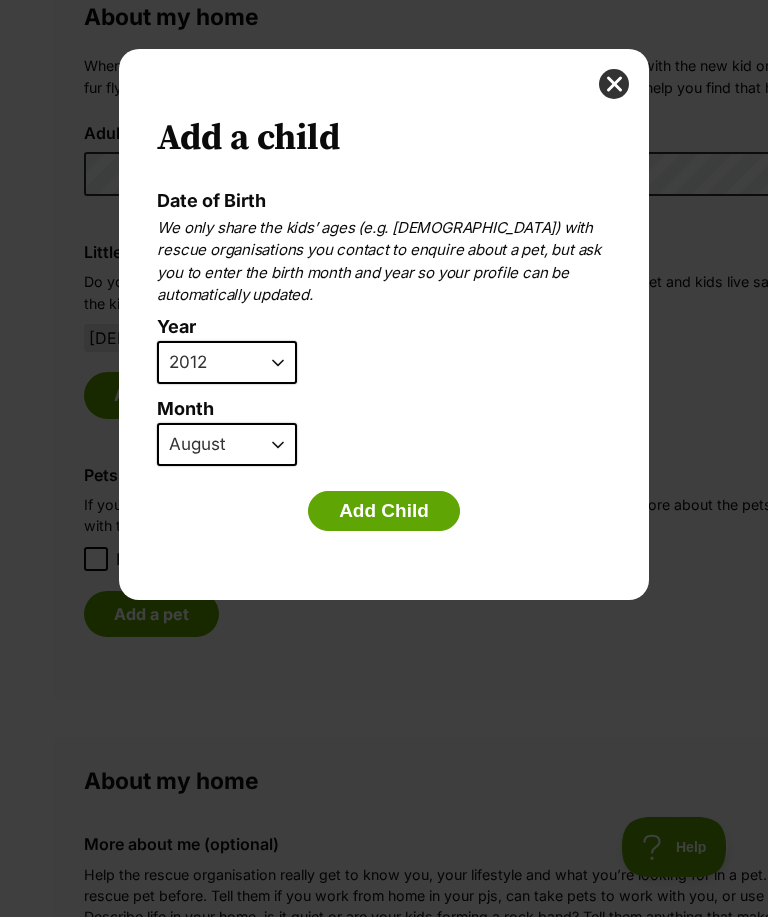 click on "Add Child" at bounding box center (384, 512) 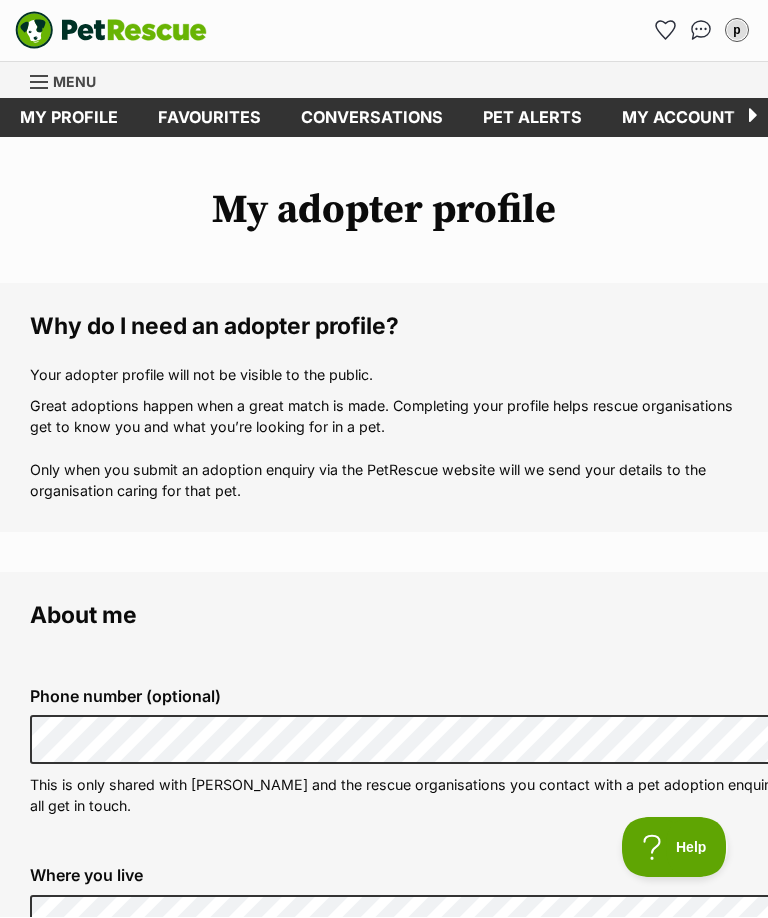 scroll, scrollTop: 1495, scrollLeft: 0, axis: vertical 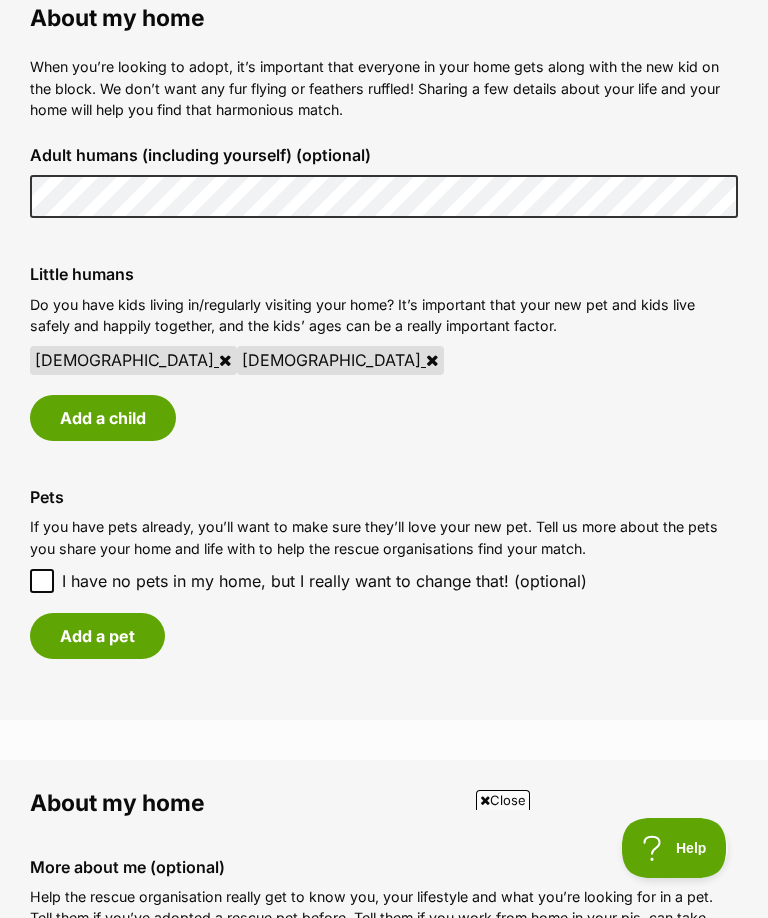 click on "Add a child" at bounding box center (103, 418) 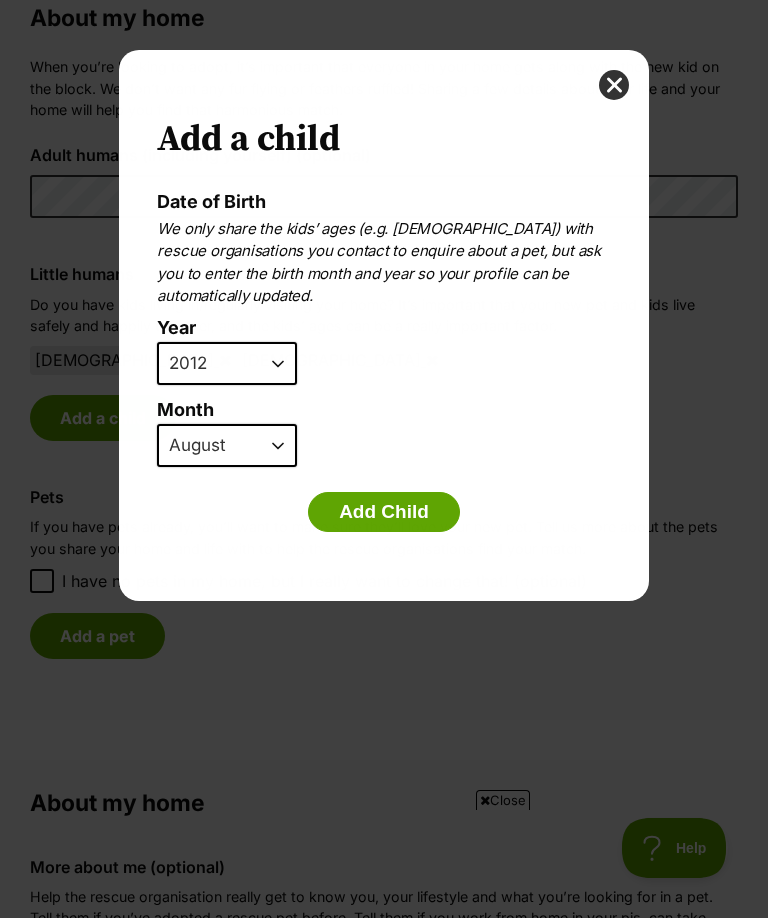 scroll, scrollTop: 0, scrollLeft: 0, axis: both 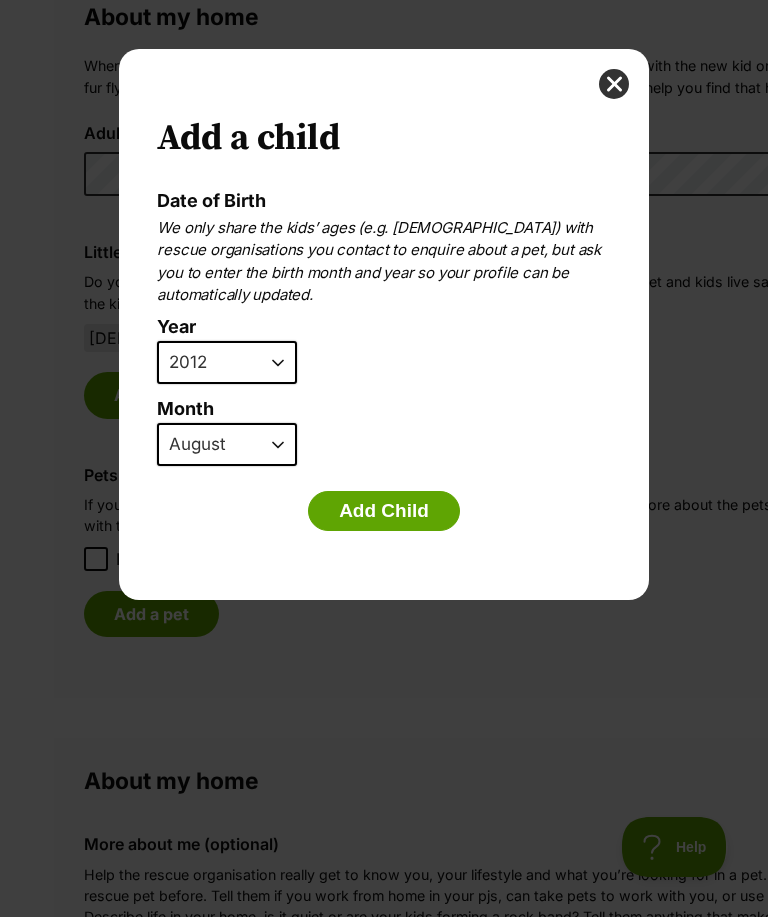 click on "2025
2024
2023
2022
2021
2020
2019
2018
2017
2016
2015
2014
2013
2012
2011
2010
2009
2008
2007" at bounding box center (227, 364) 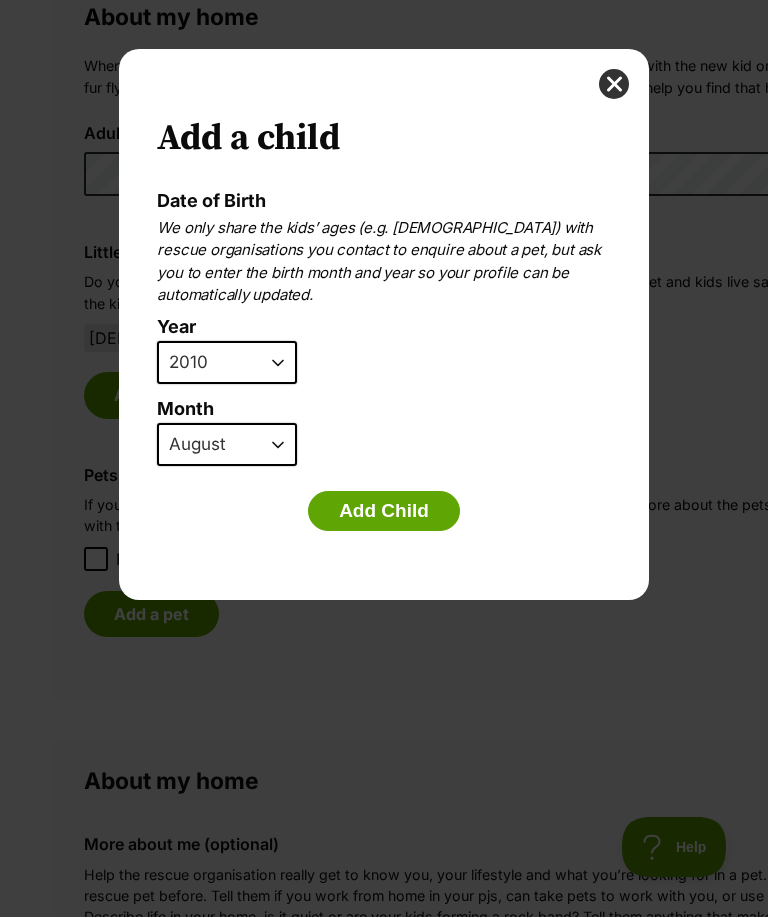 click on "January
February
March
April
May
June
July
August
September
October
November
December" at bounding box center (227, 446) 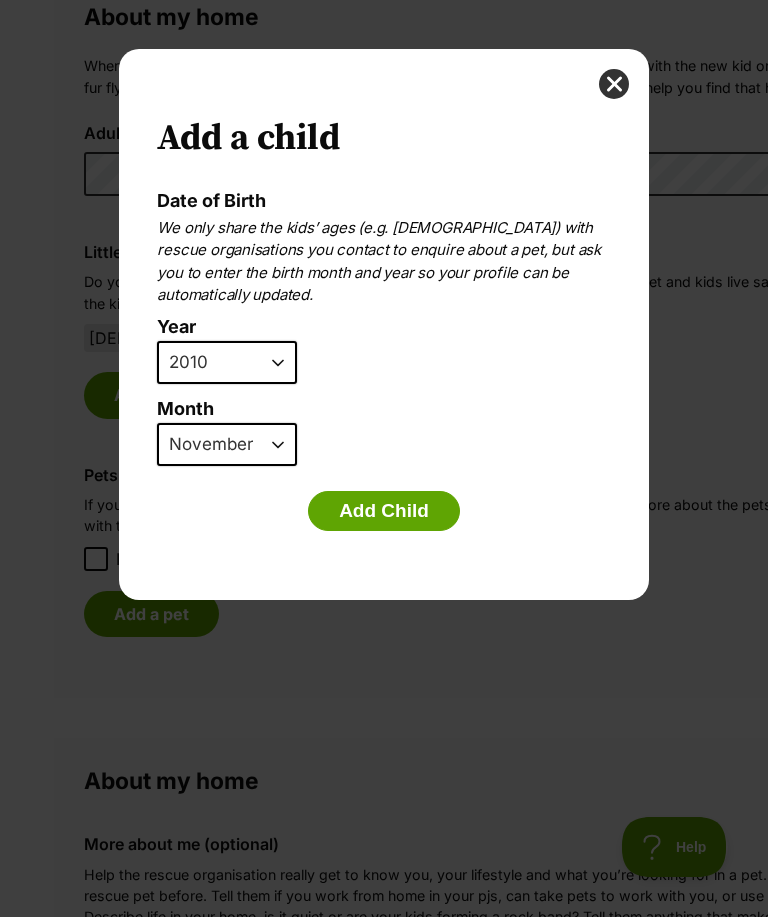 click on "Add a child
Date of Birth
We only share the kids’ ages (e.g. [DEMOGRAPHIC_DATA]) with rescue organisations you contact to enquire about a pet, but ask you to enter the birth month and year so your profile can be automatically updated.
Year
[DATE]
2024
2023
2022
2021
2020
2019
2018
2017
2016
2015
2014
2013
2012
2011
2010
2009
2008
2007
Month
January
February
March
April
May
June
July
August
September
October
November
December
Add Child" at bounding box center (384, 325) 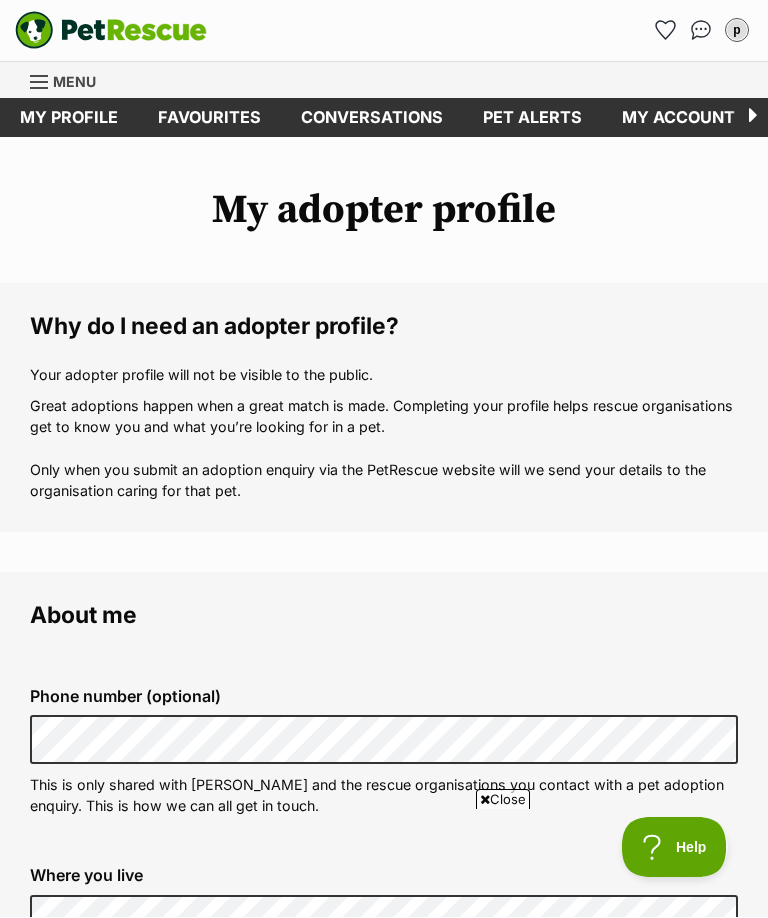 scroll, scrollTop: 1495, scrollLeft: 0, axis: vertical 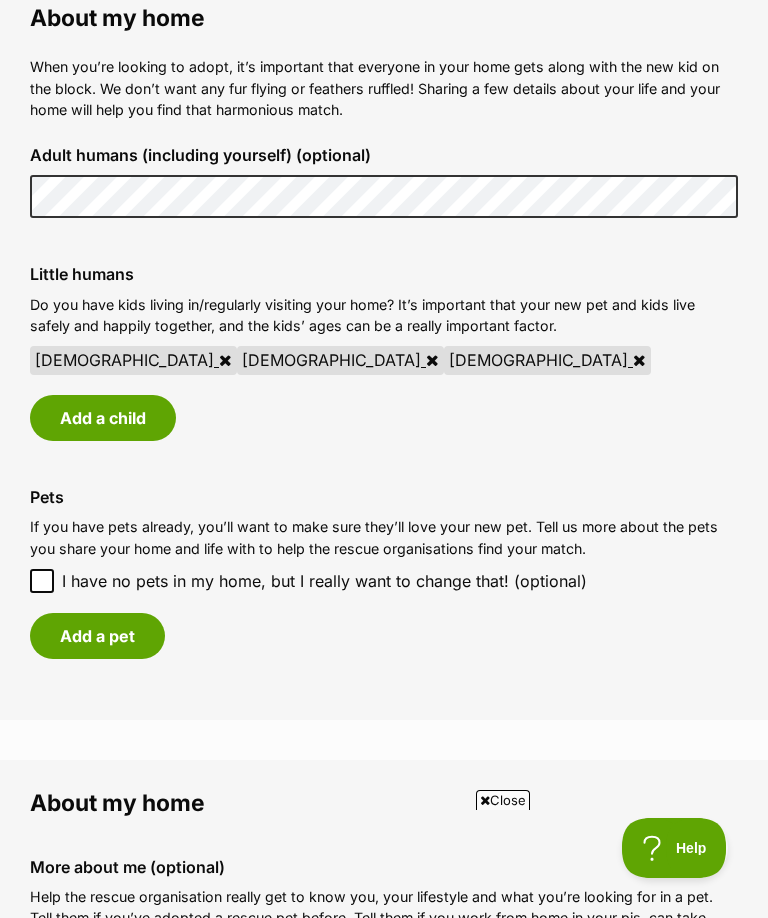 click on "Add a child" at bounding box center [103, 418] 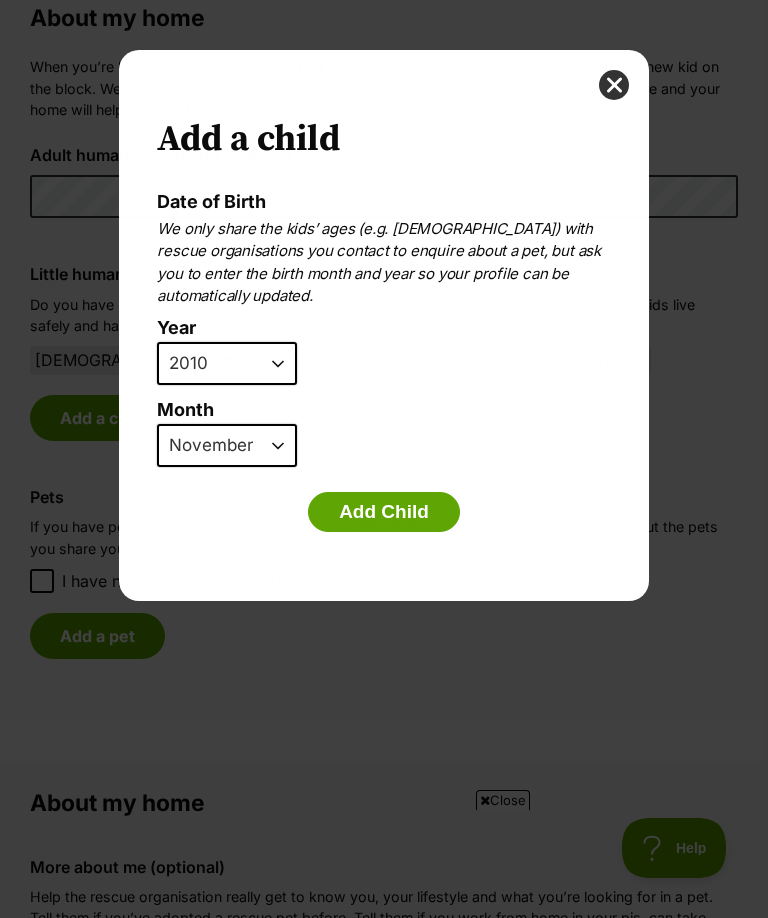scroll, scrollTop: 0, scrollLeft: 0, axis: both 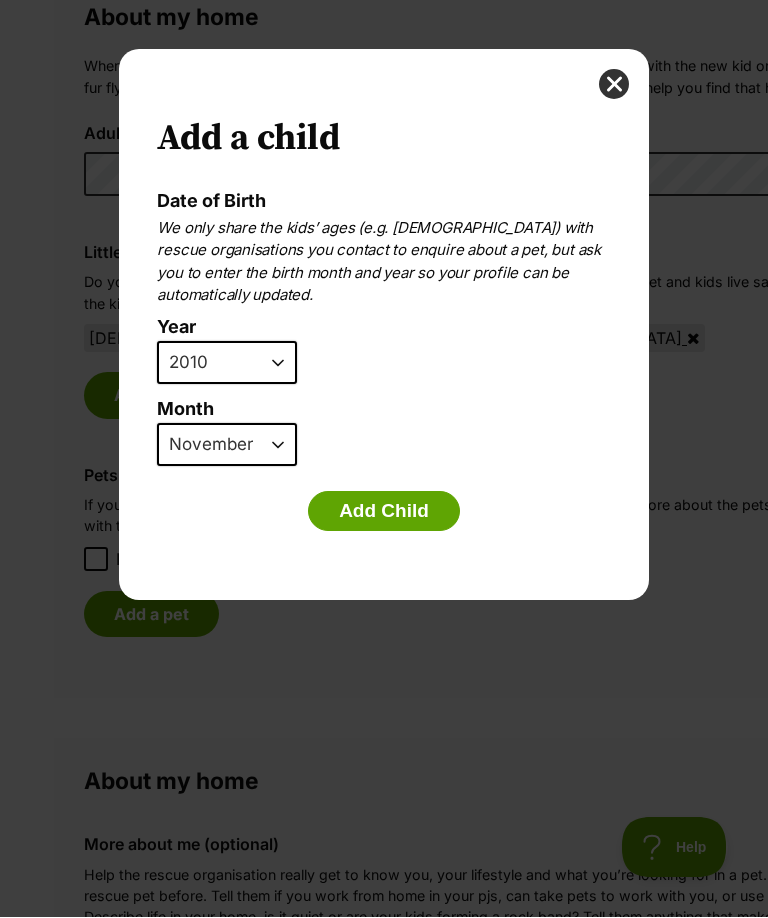 click on "2025
2024
2023
2022
2021
2020
2019
2018
2017
2016
2015
2014
2013
2012
2011
2010
2009
2008
2007" at bounding box center (227, 364) 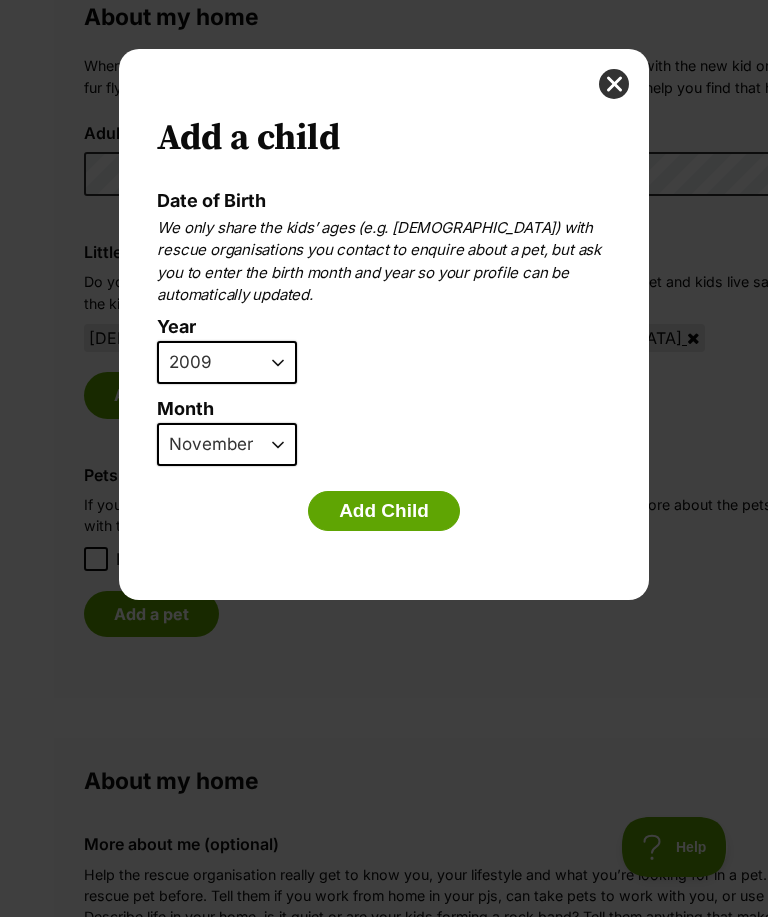 click on "January
February
March
April
May
June
July
August
September
October
November
December" at bounding box center [227, 446] 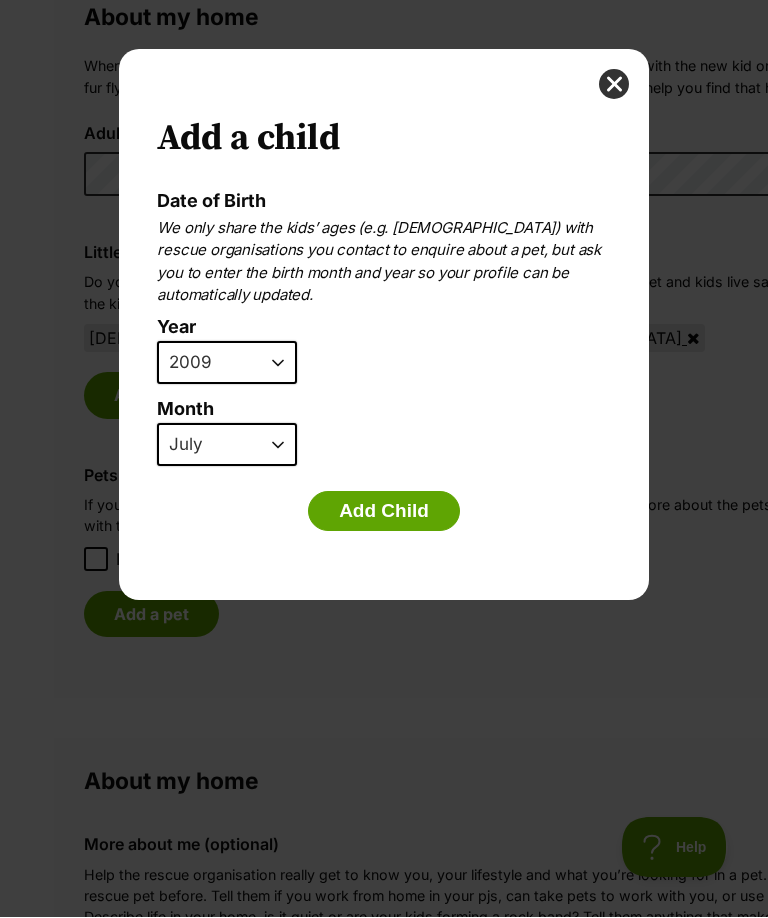 click on "Add Child" at bounding box center (384, 512) 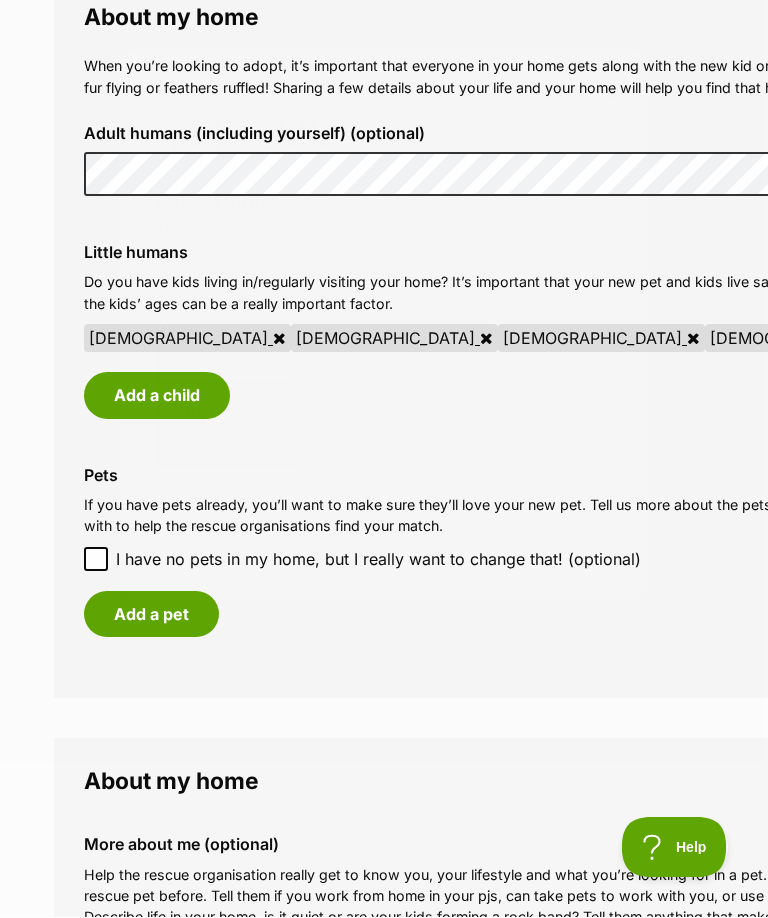 scroll, scrollTop: 1495, scrollLeft: 0, axis: vertical 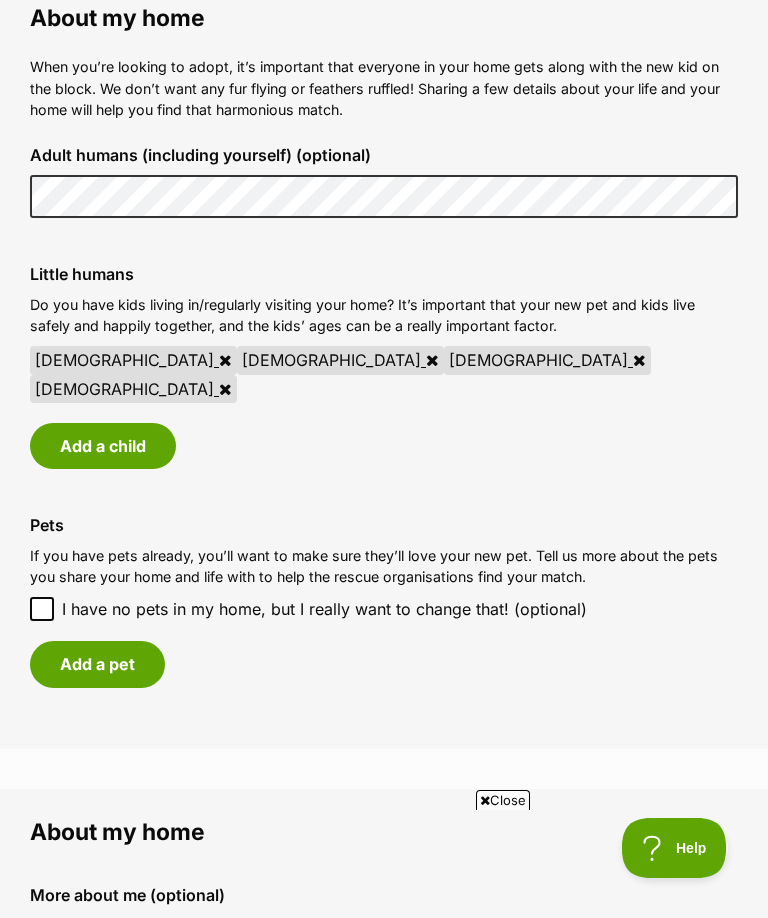 click on "Add a pet" at bounding box center [97, 664] 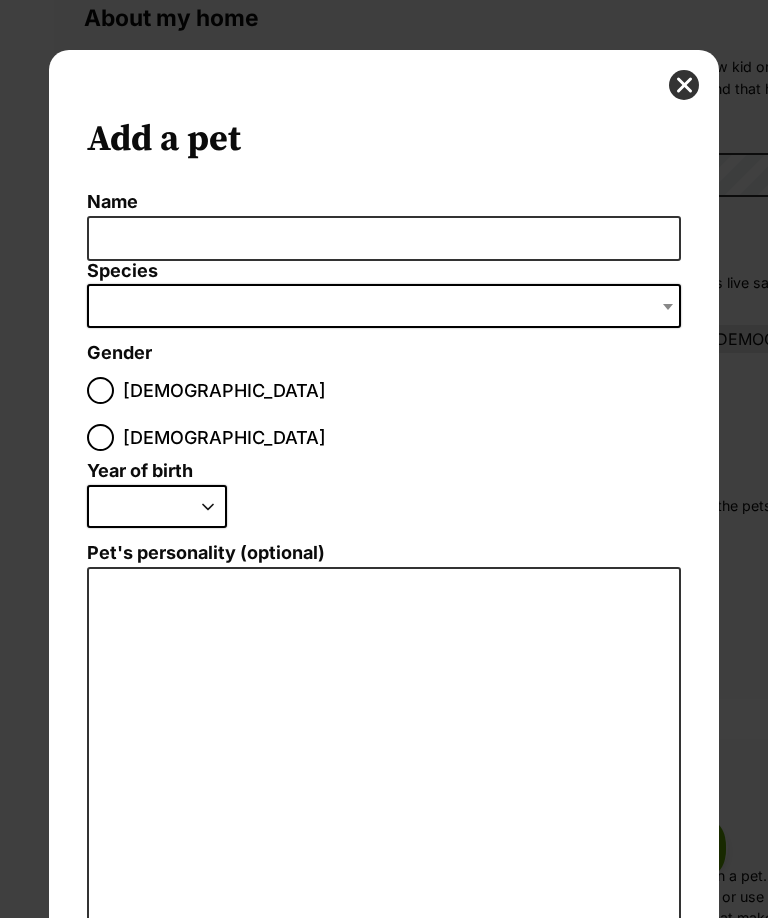 scroll, scrollTop: 0, scrollLeft: 0, axis: both 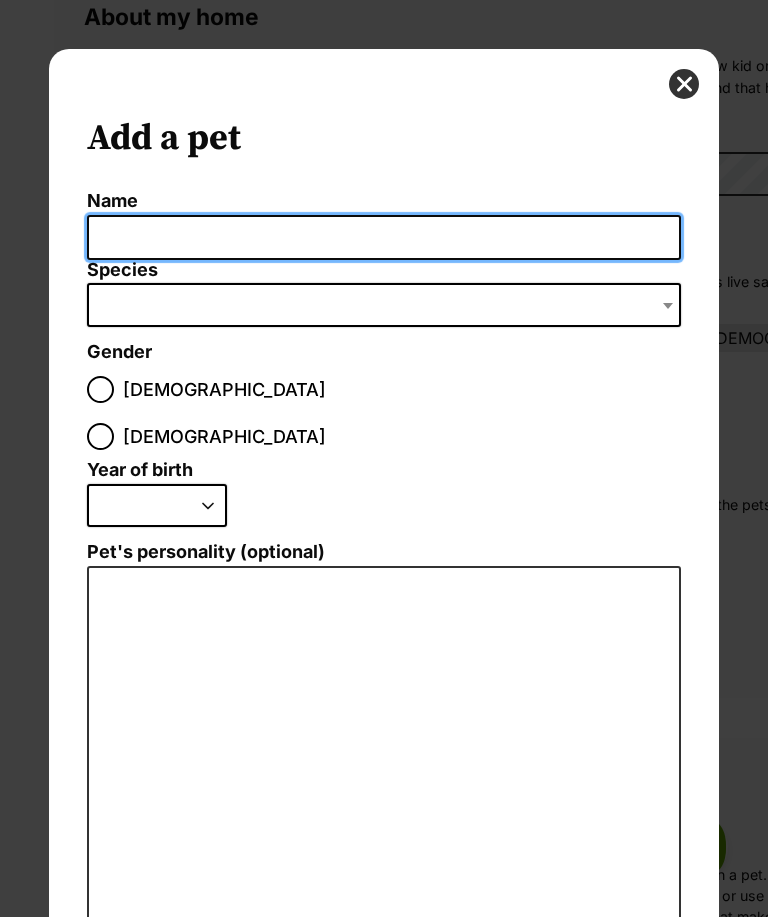 click on "Name" at bounding box center (383, 238) 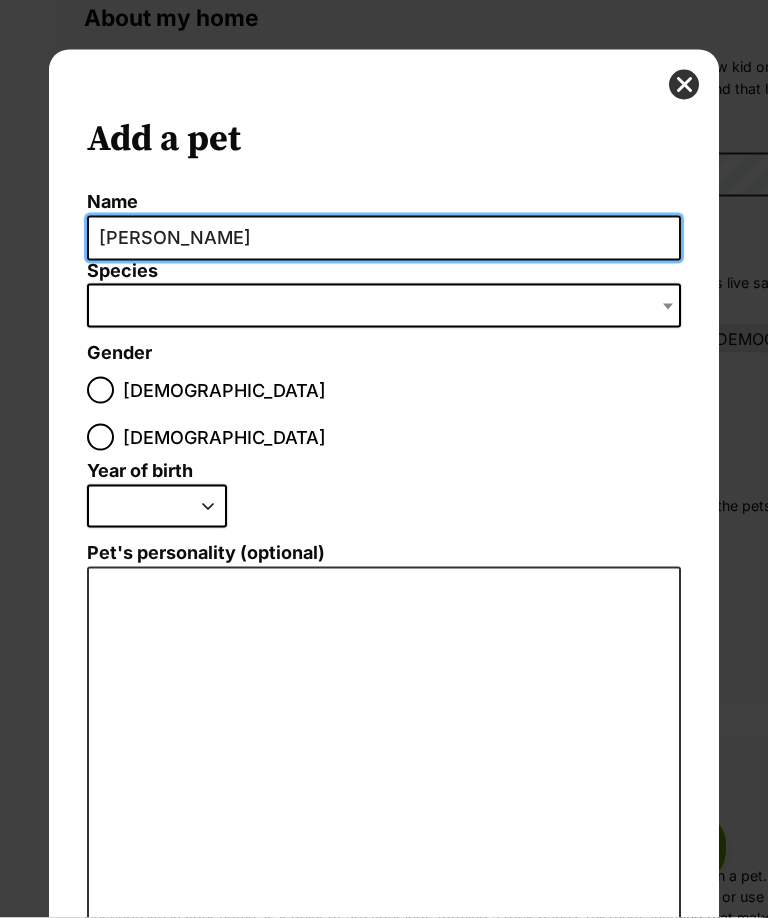 type on "[PERSON_NAME]" 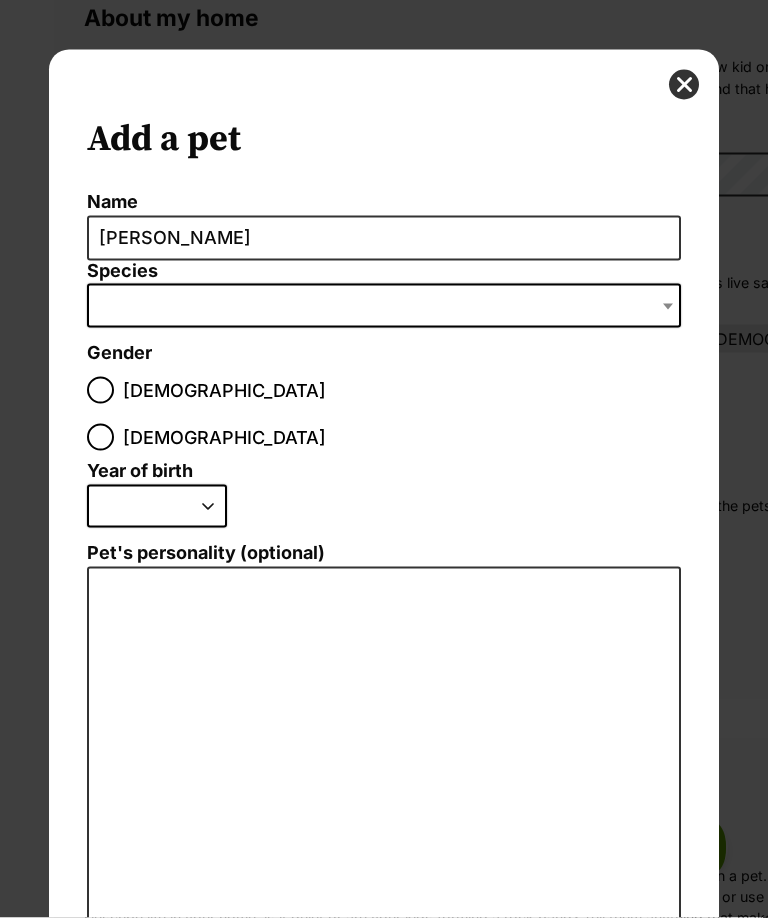click at bounding box center [383, 306] 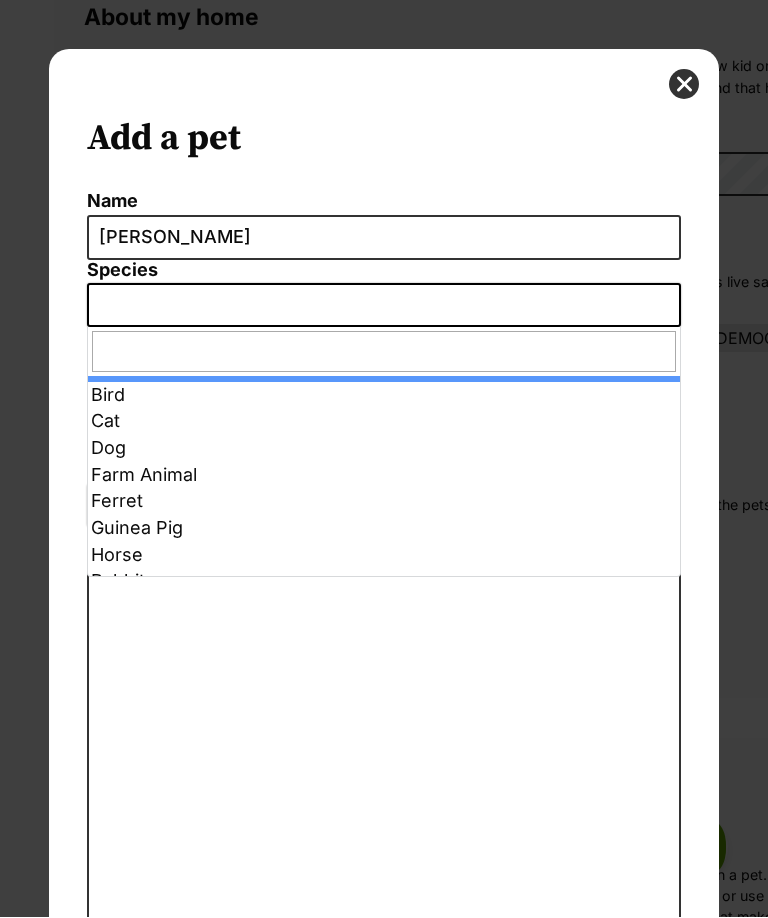 scroll, scrollTop: 0, scrollLeft: 0, axis: both 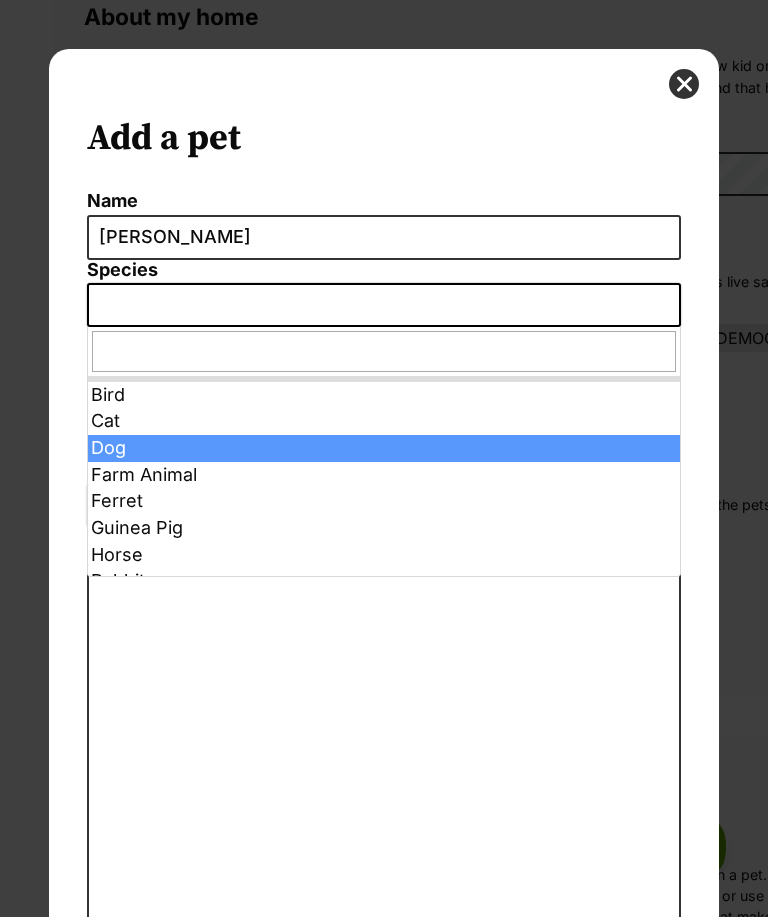 select on "1" 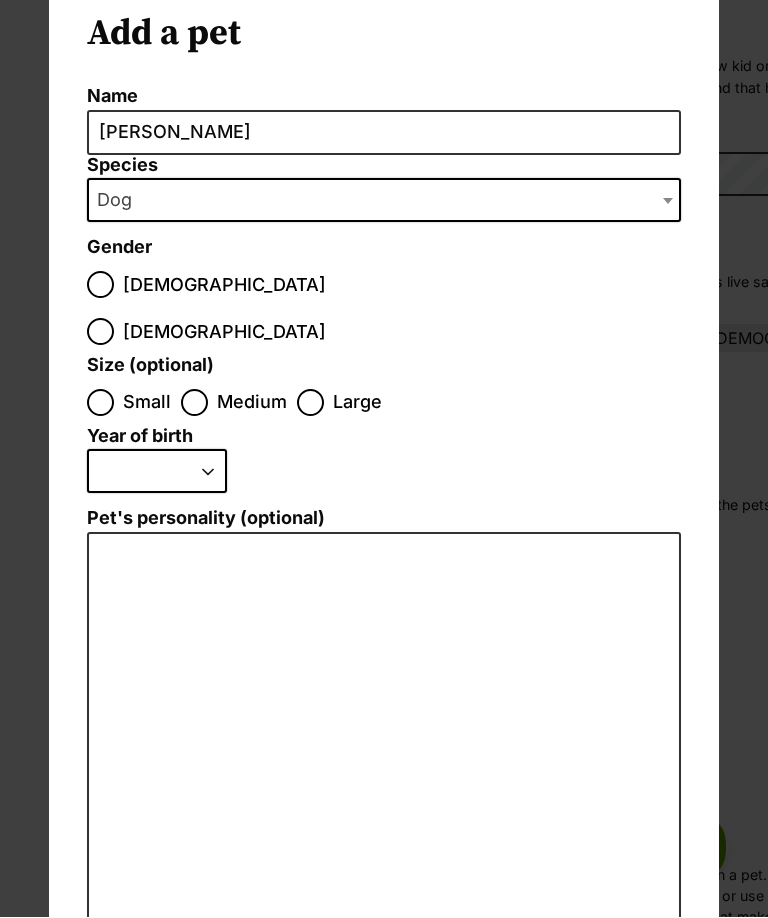 scroll, scrollTop: 123, scrollLeft: 0, axis: vertical 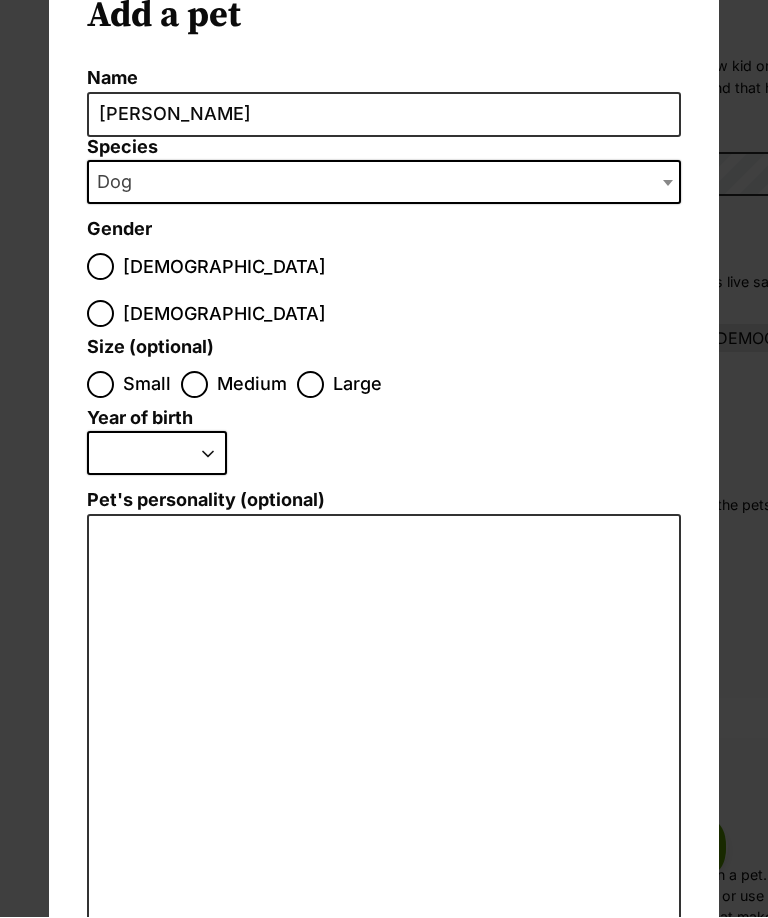 click on "[DEMOGRAPHIC_DATA]" at bounding box center (100, 267) 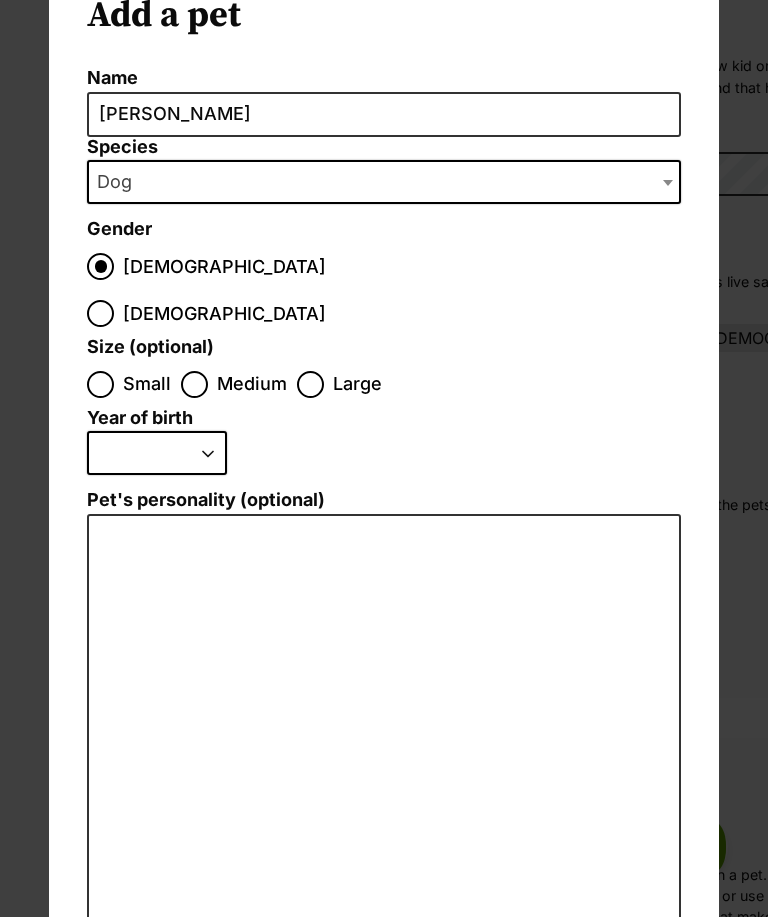 click on "[DEMOGRAPHIC_DATA]" at bounding box center (224, 314) 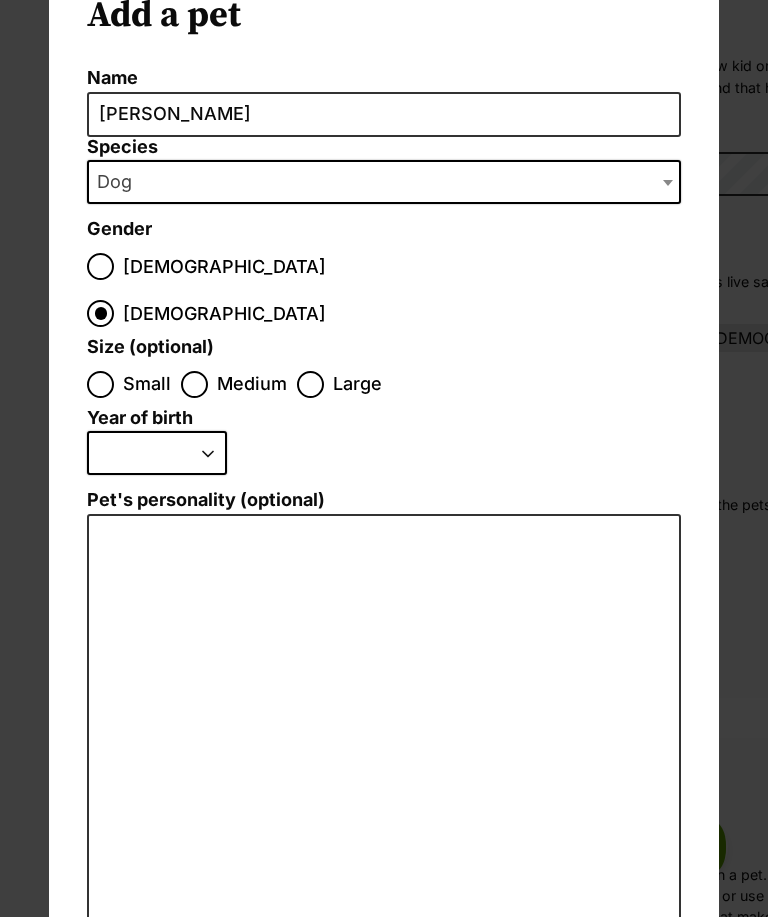 click on "Small" at bounding box center (100, 385) 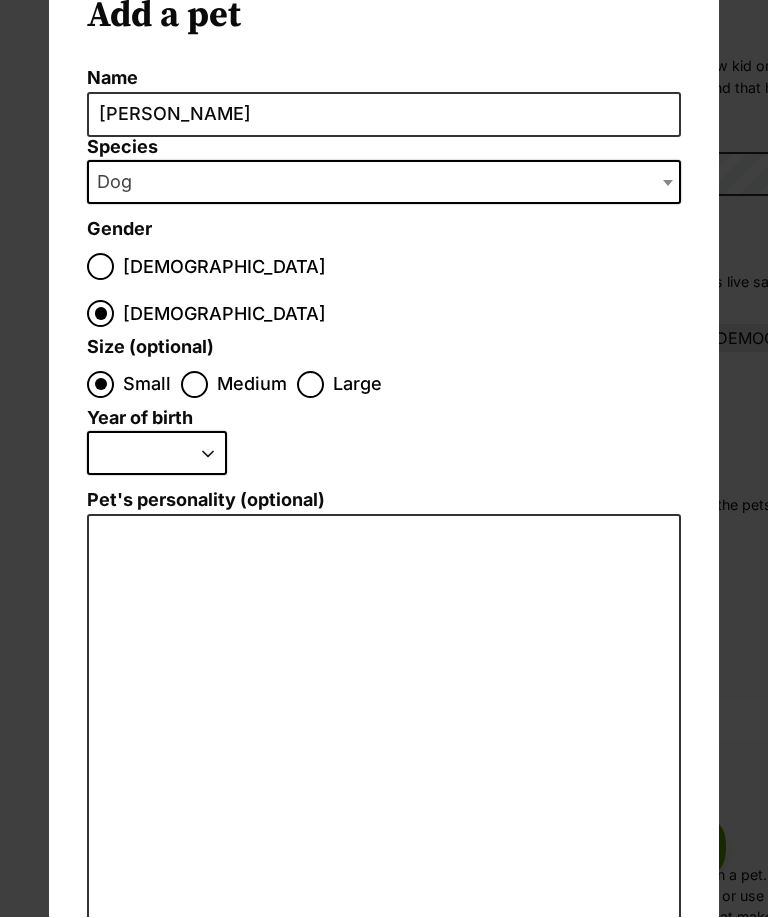 click on "Medium" at bounding box center [194, 385] 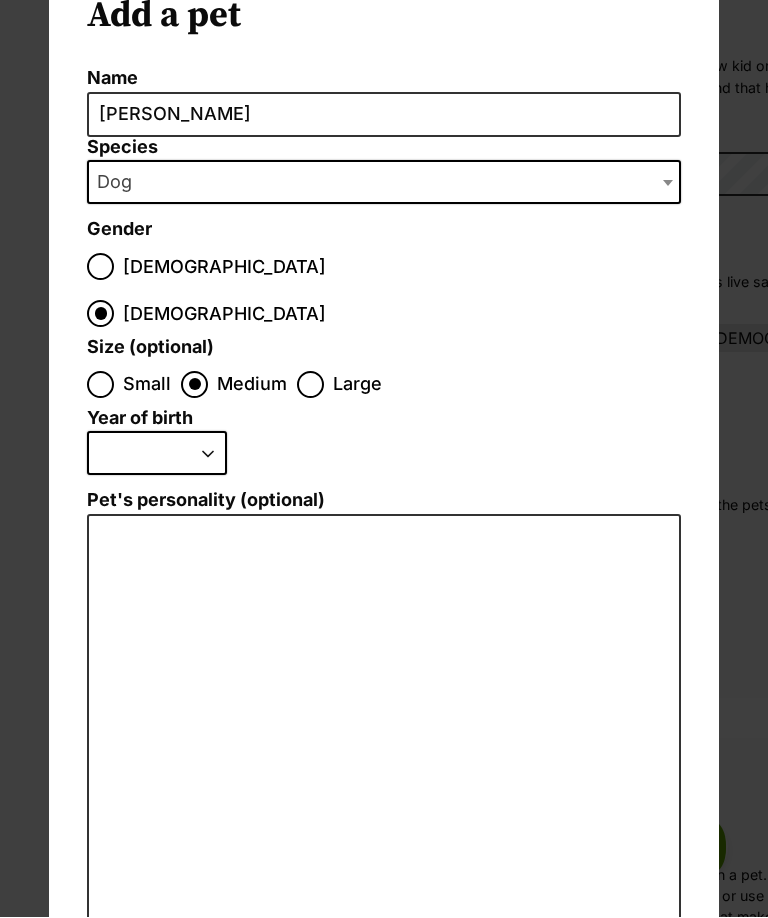 click on "Medium" at bounding box center [194, 385] 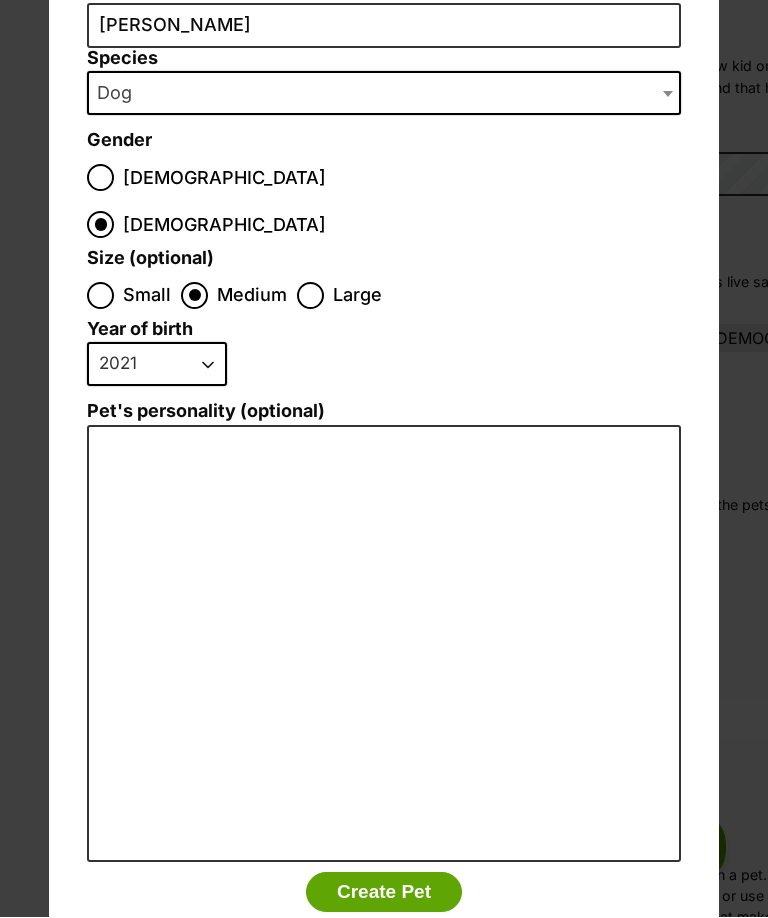 scroll, scrollTop: 212, scrollLeft: 0, axis: vertical 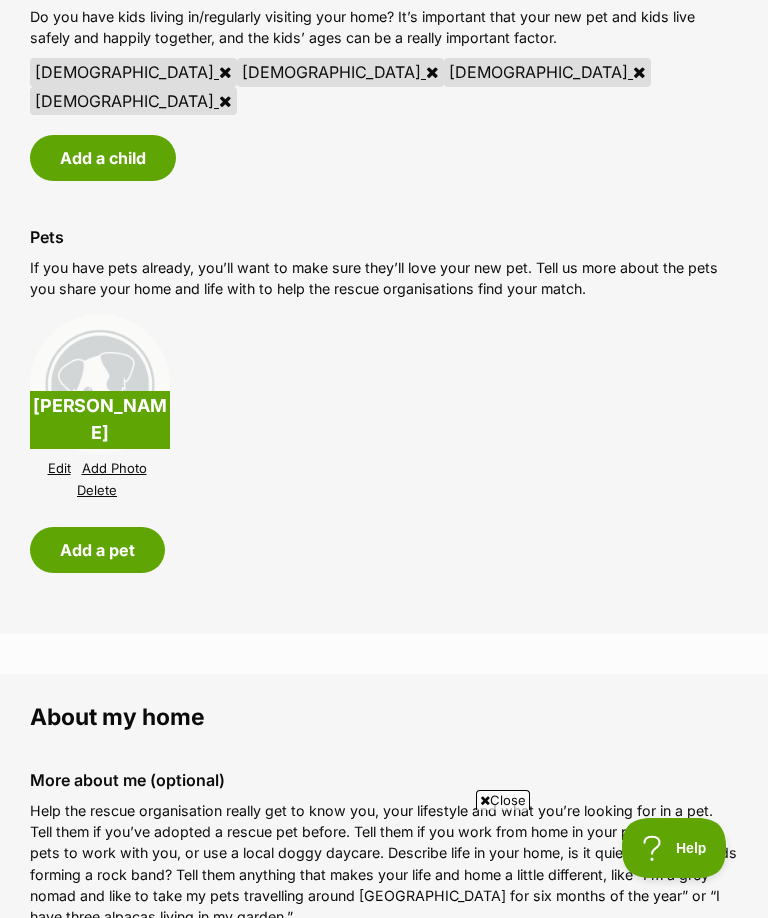 click on "Add Photo" at bounding box center [114, 468] 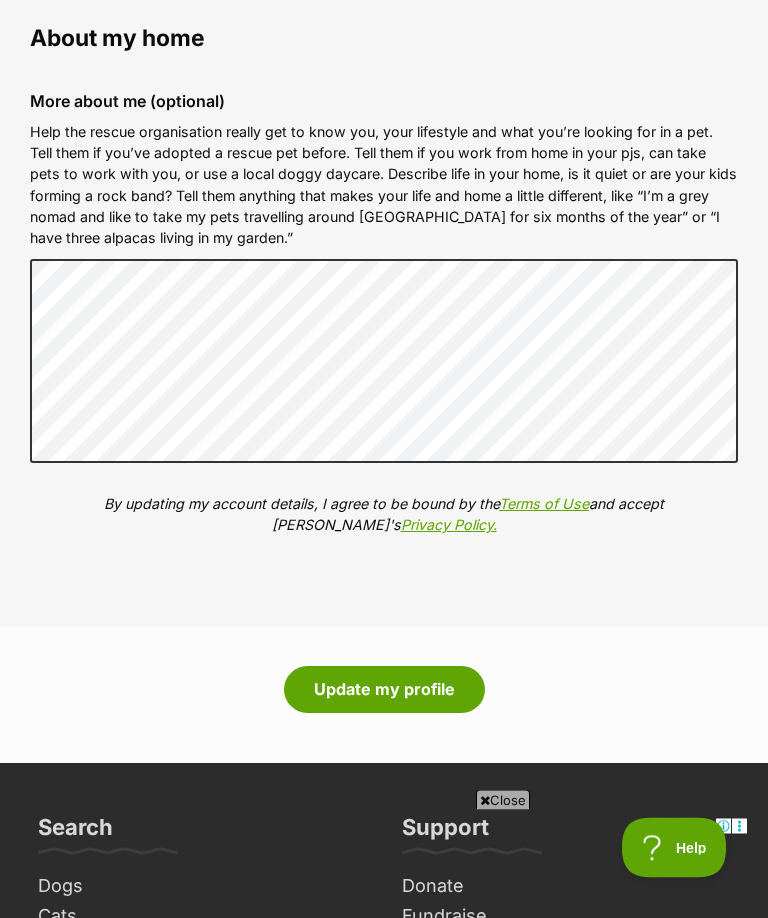 scroll, scrollTop: 2473, scrollLeft: 0, axis: vertical 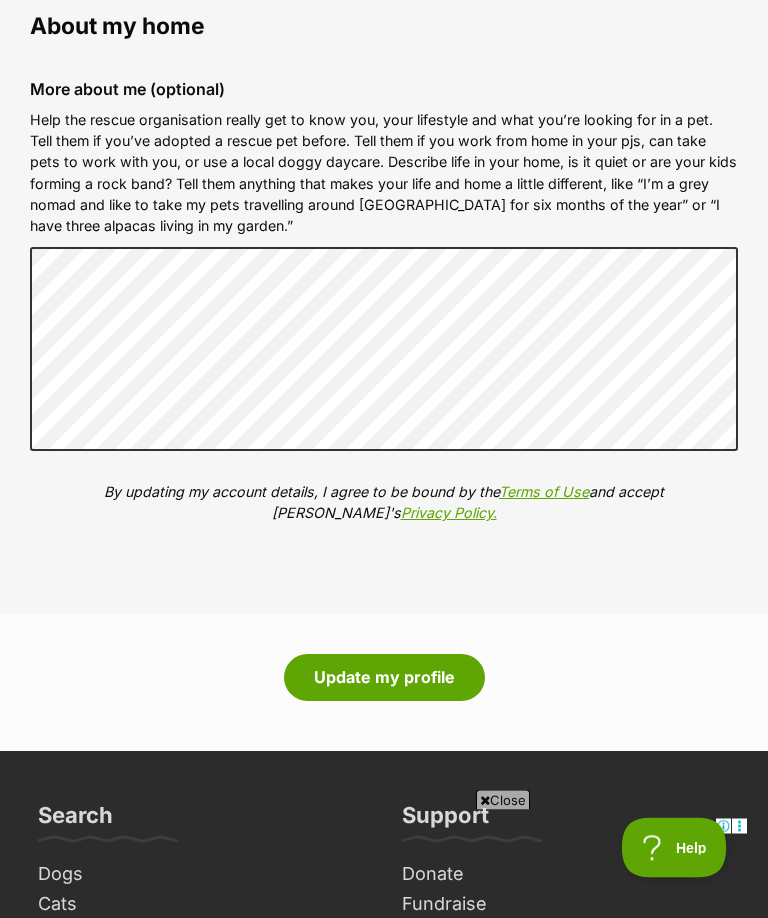 click on "Update my profile" at bounding box center [384, 678] 